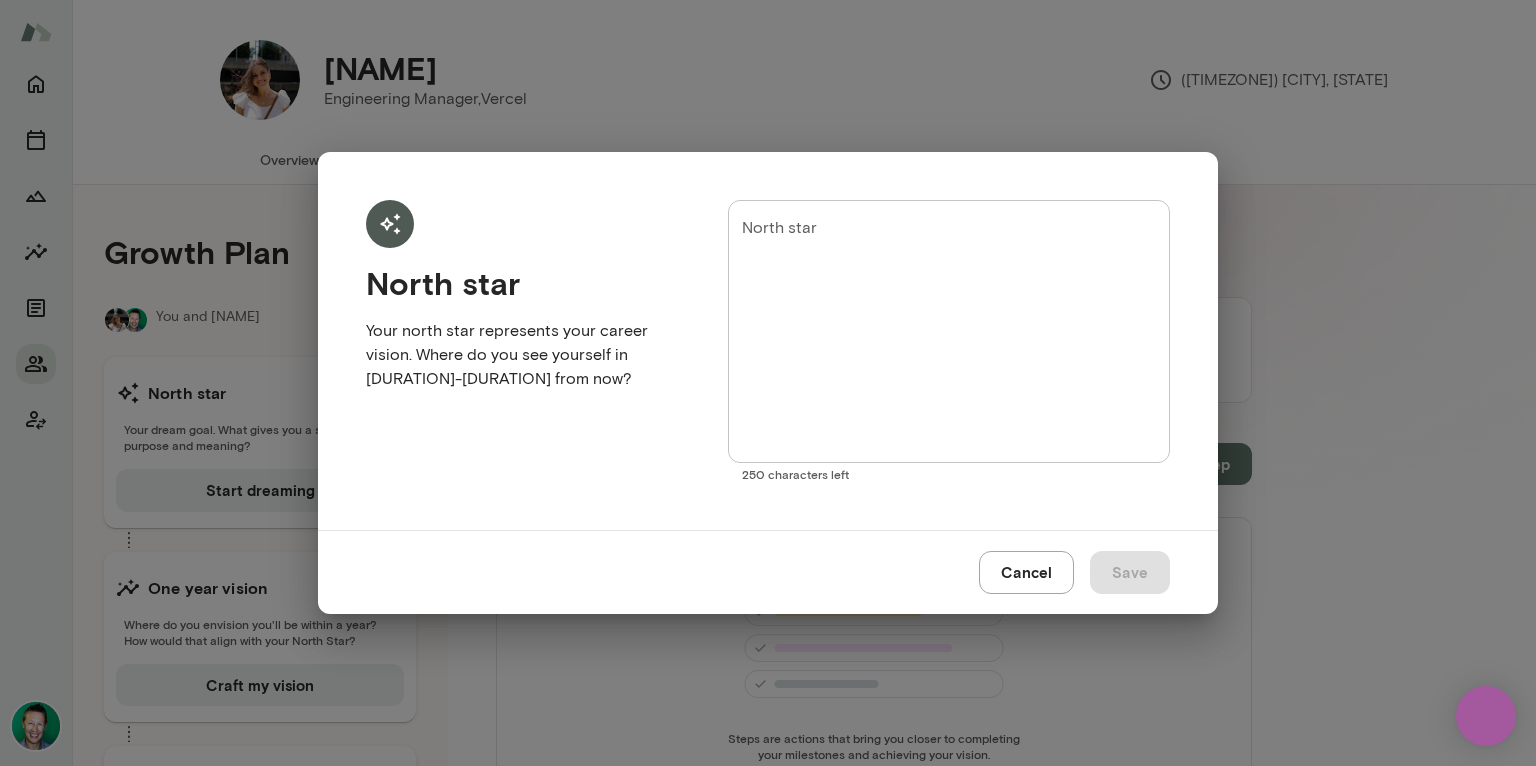 scroll, scrollTop: 0, scrollLeft: 0, axis: both 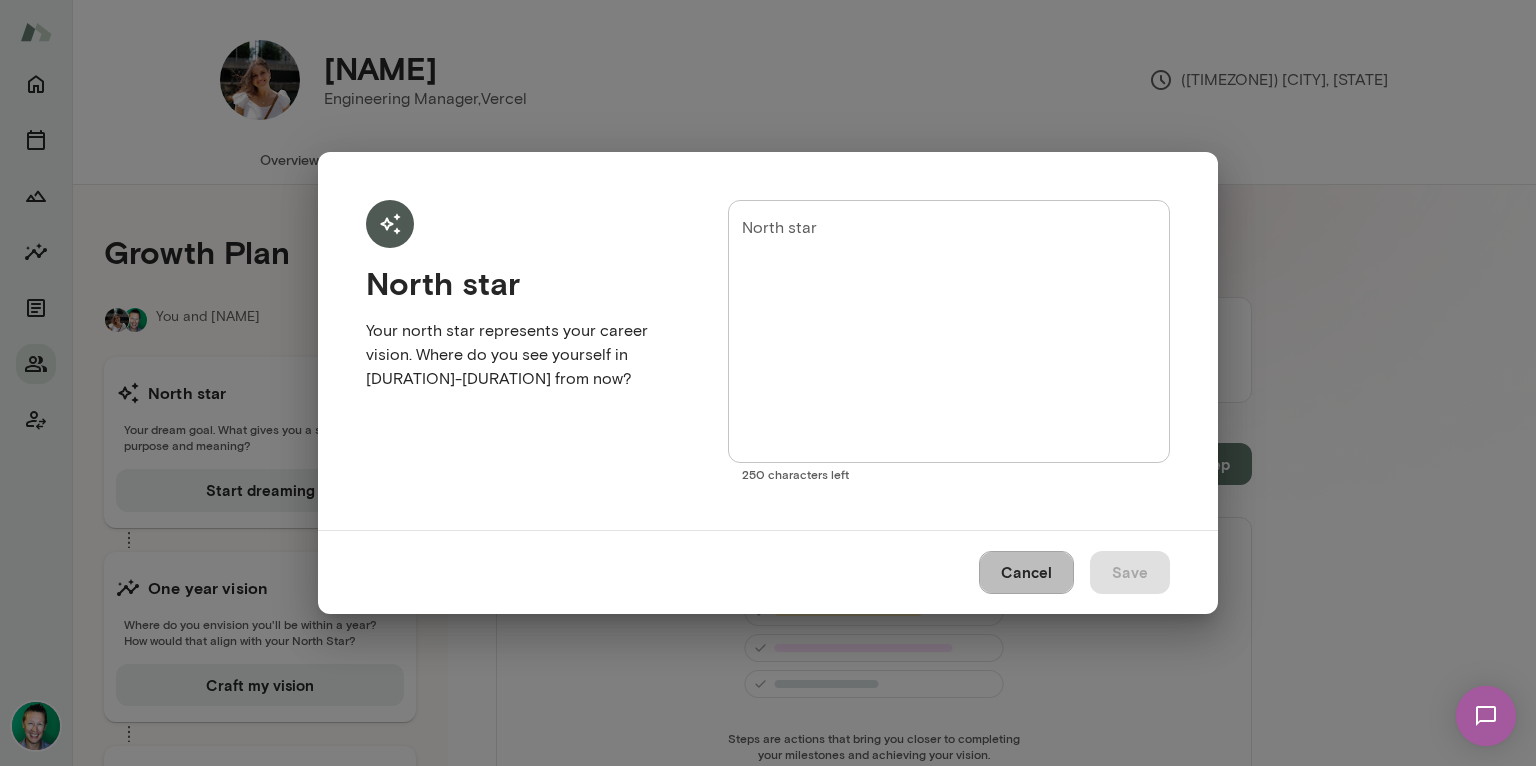 click on "Cancel" at bounding box center [1026, 572] 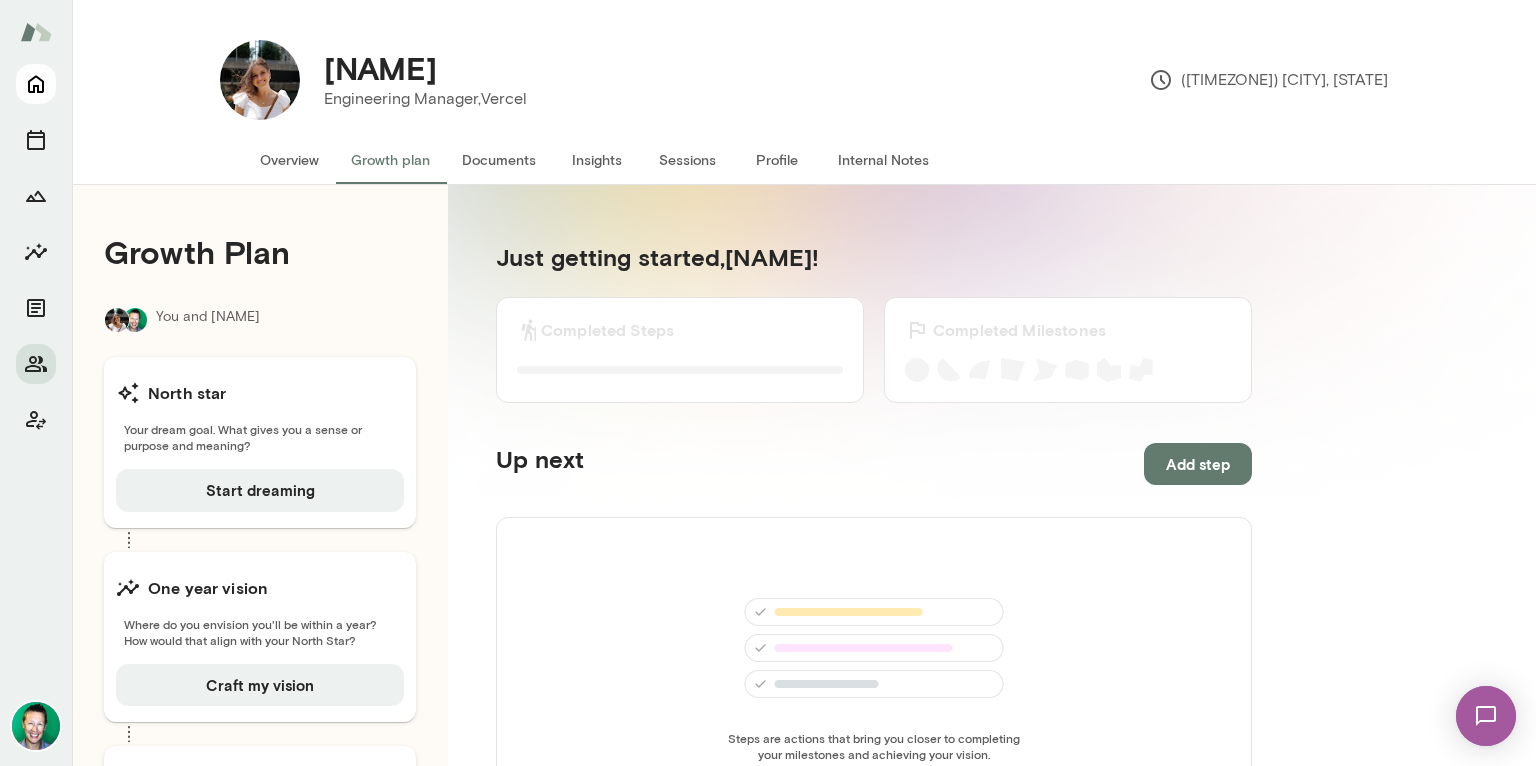 click 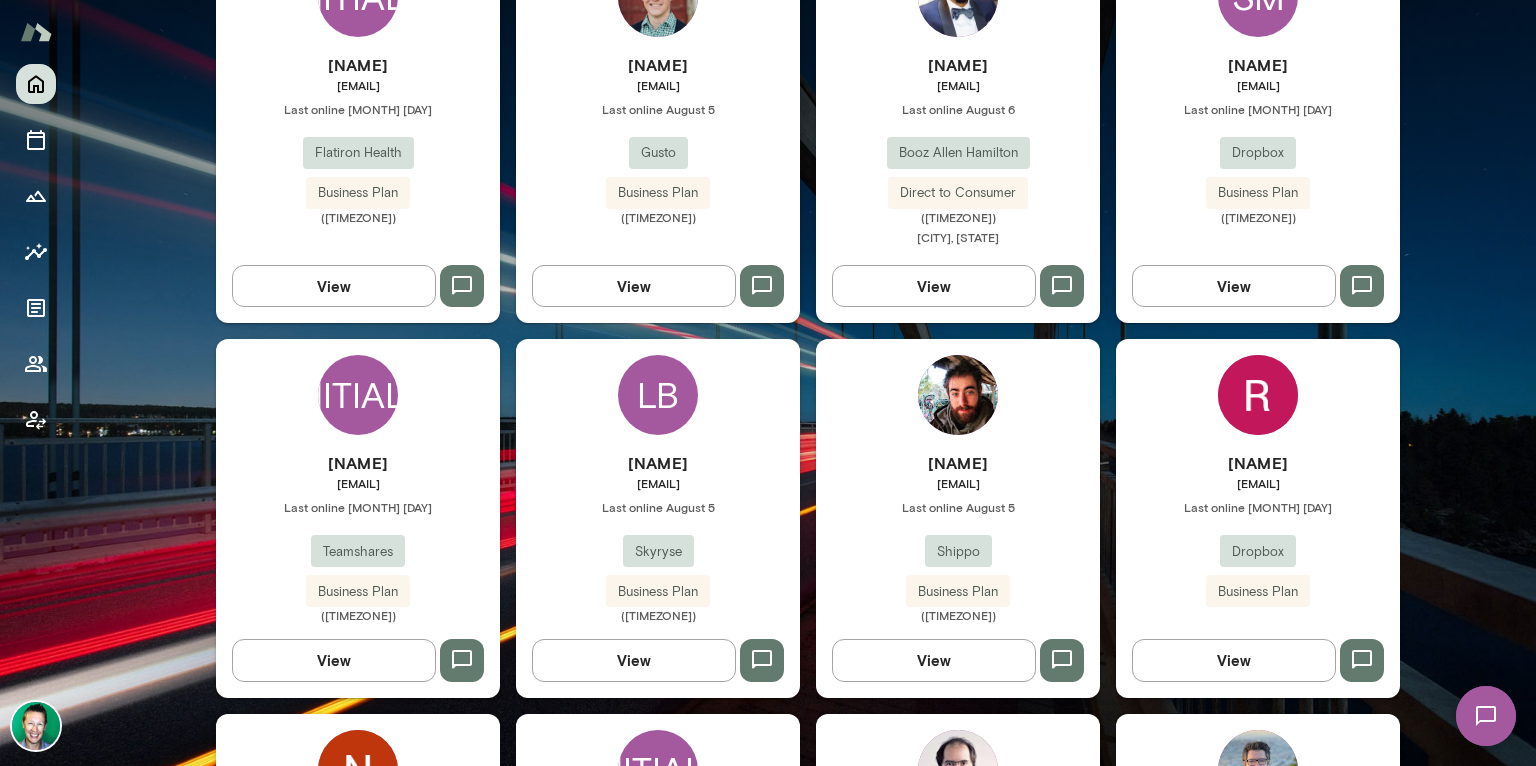 scroll, scrollTop: 701, scrollLeft: 0, axis: vertical 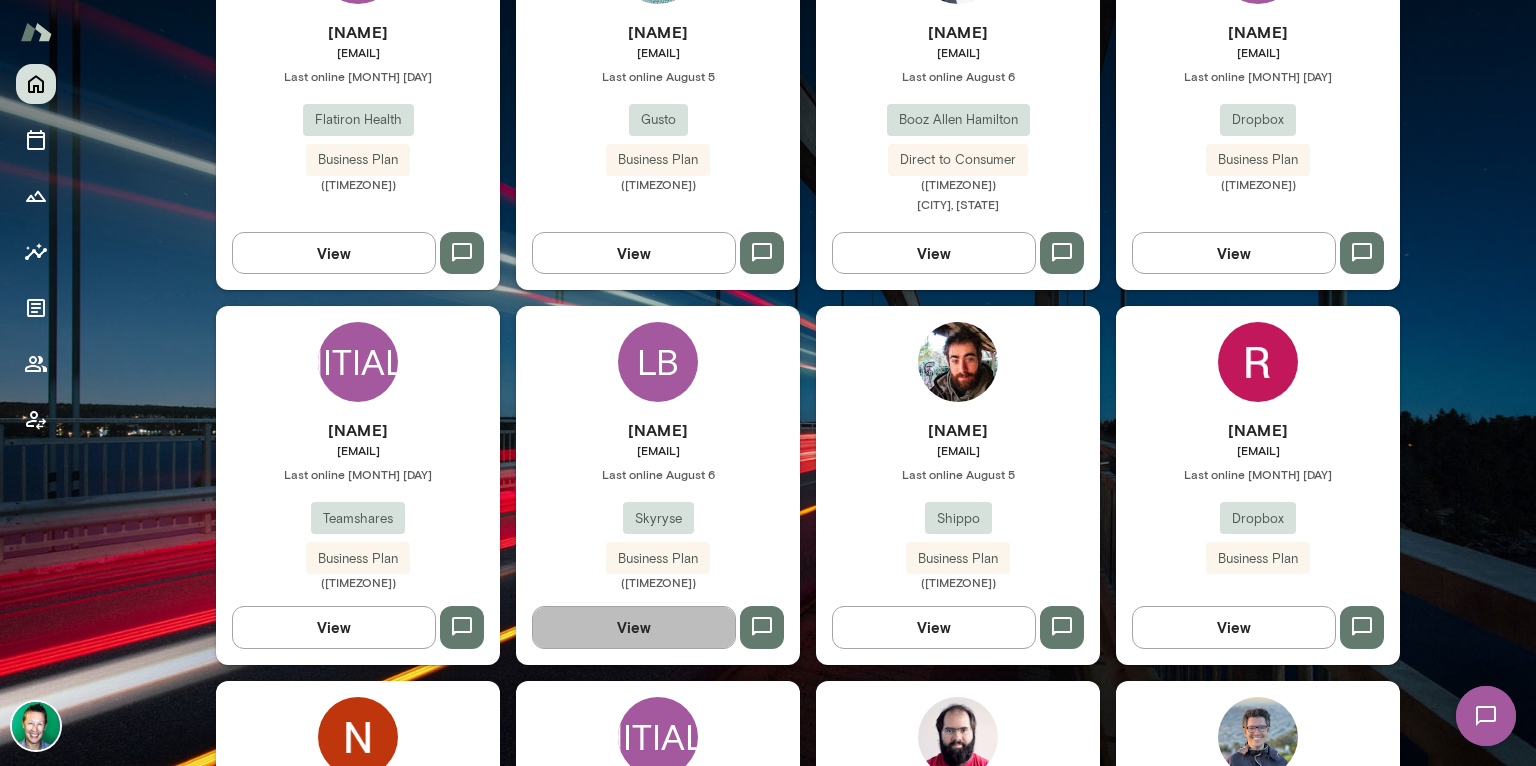 click on "View" at bounding box center [634, 627] 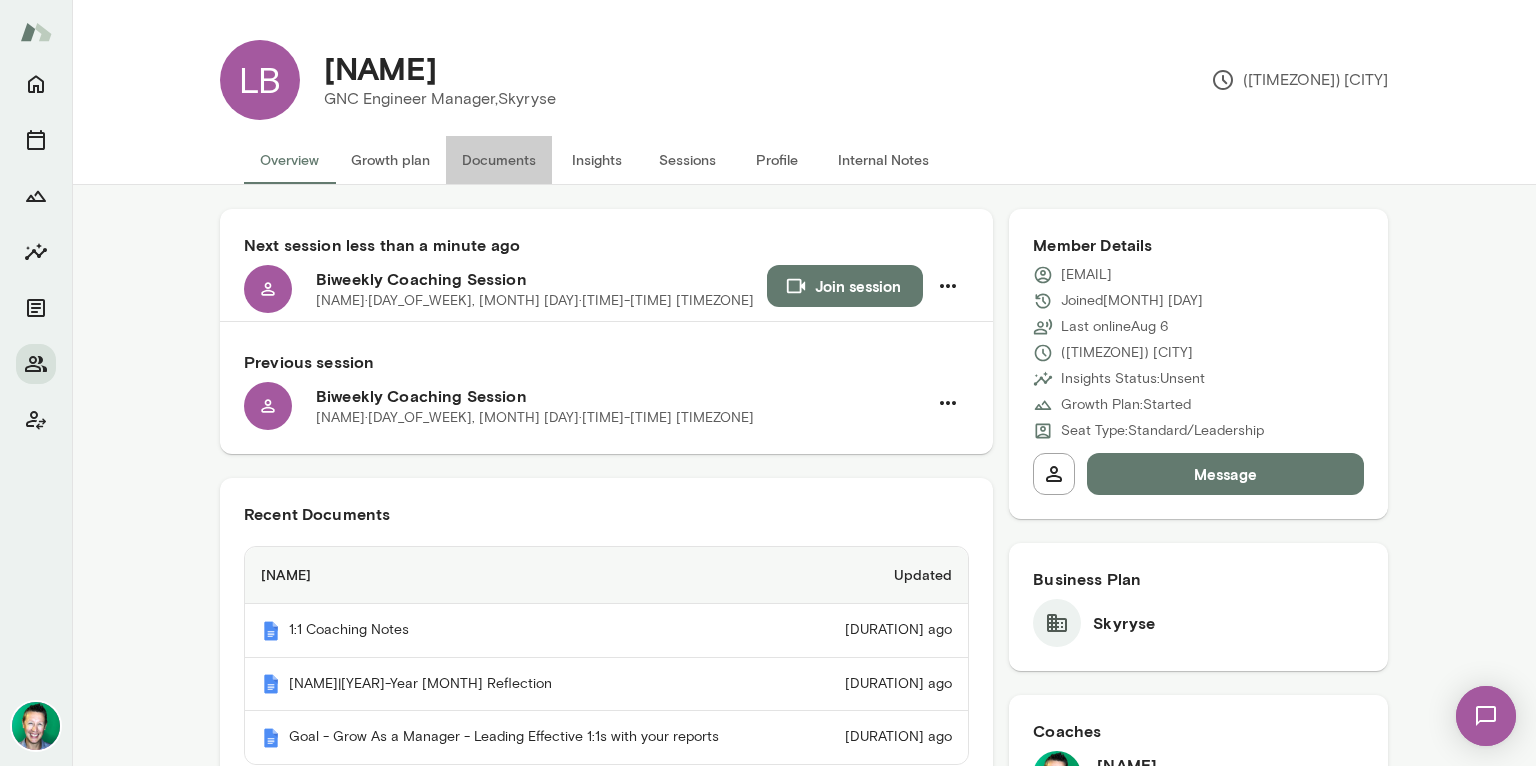 click on "Documents" at bounding box center [499, 160] 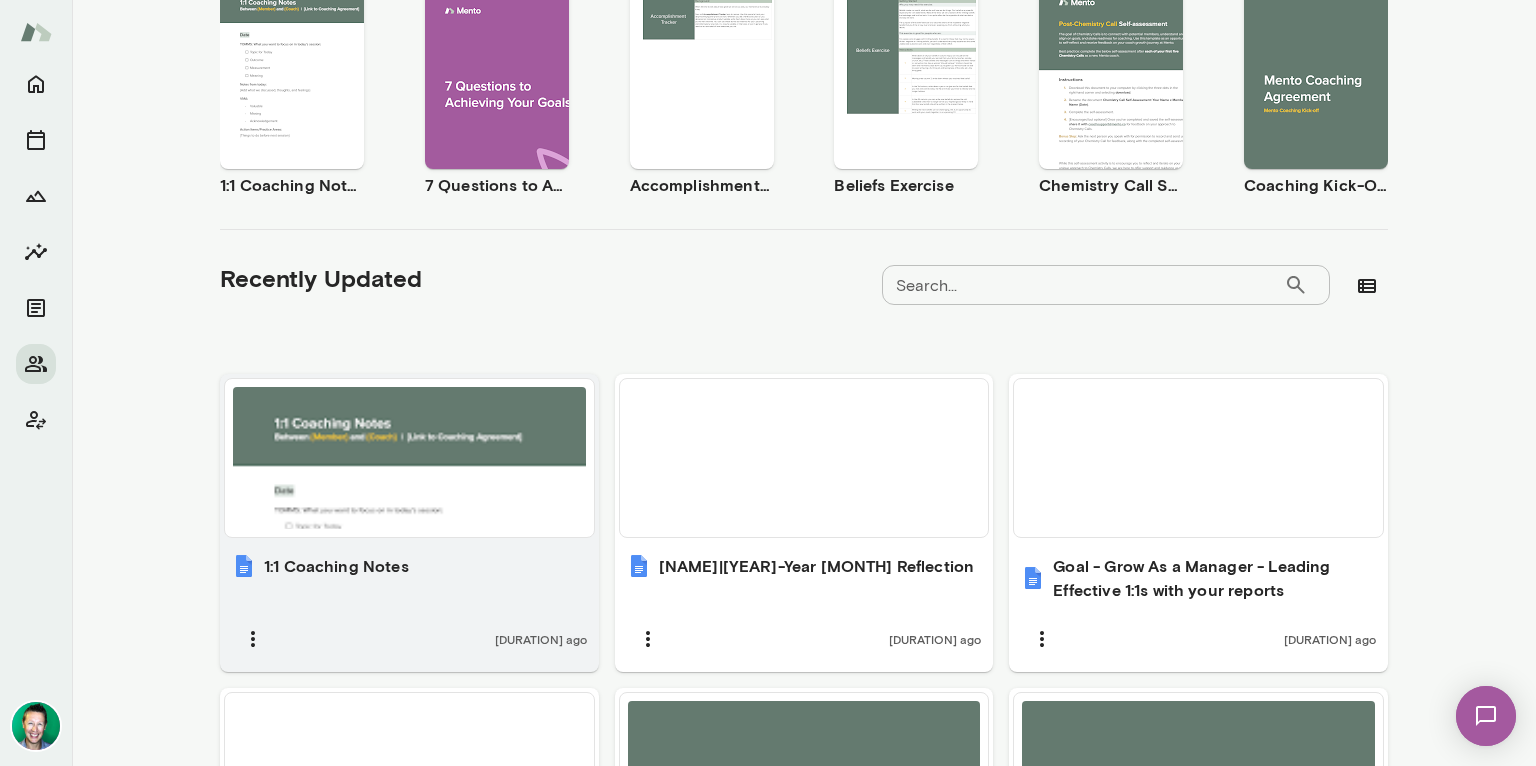 scroll, scrollTop: 408, scrollLeft: 0, axis: vertical 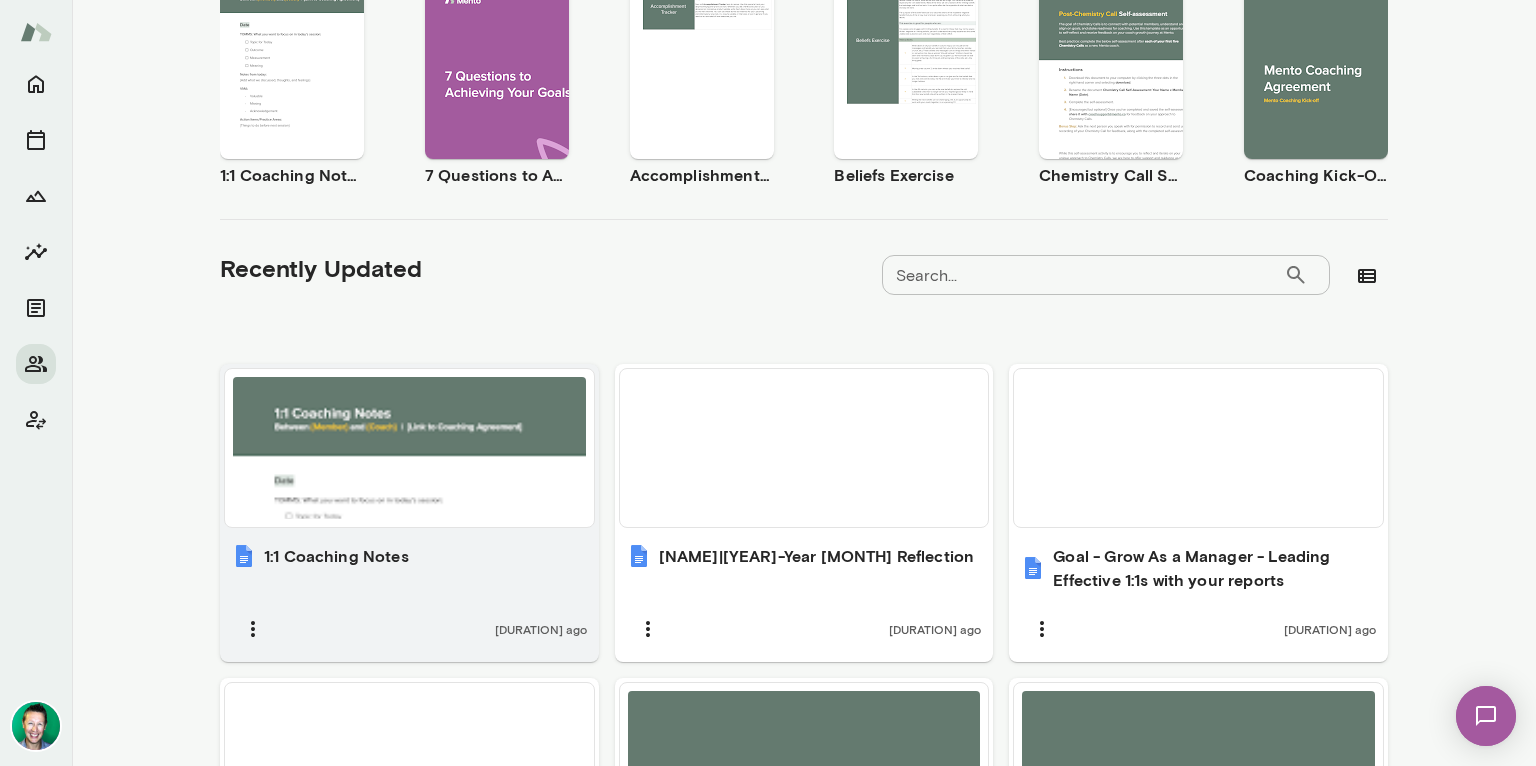 click at bounding box center [409, 448] 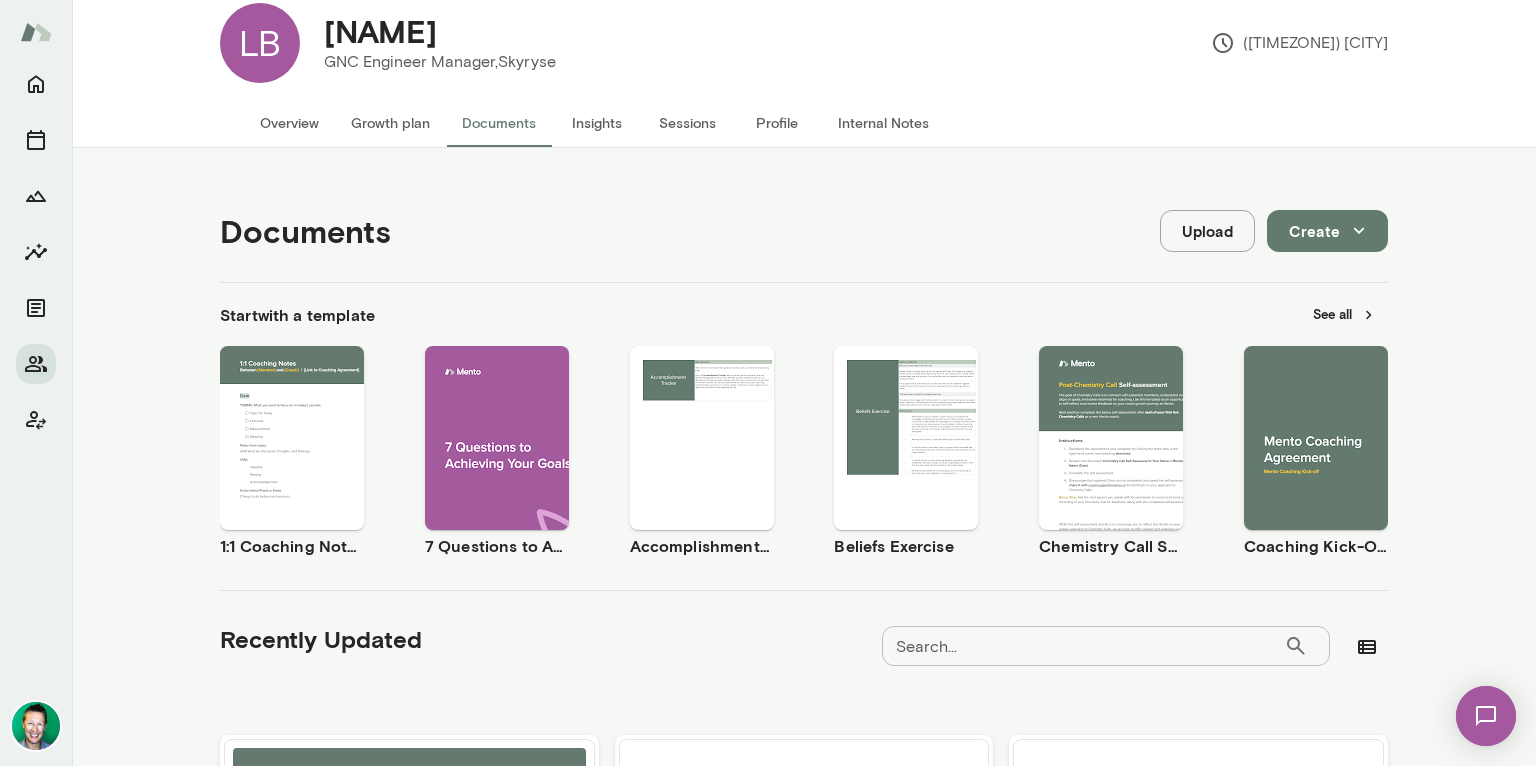 scroll, scrollTop: 0, scrollLeft: 0, axis: both 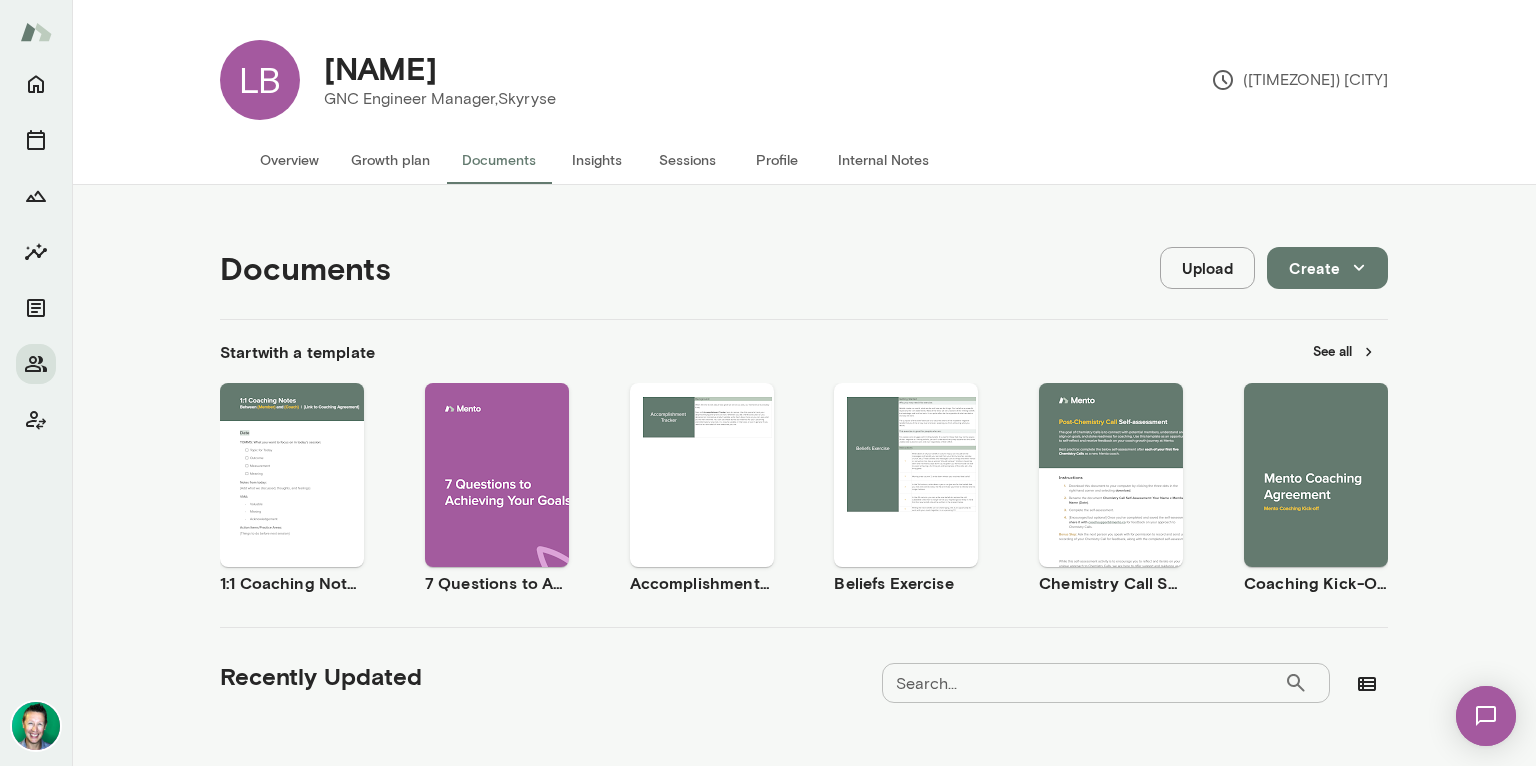 click on "Growth plan" at bounding box center [390, 160] 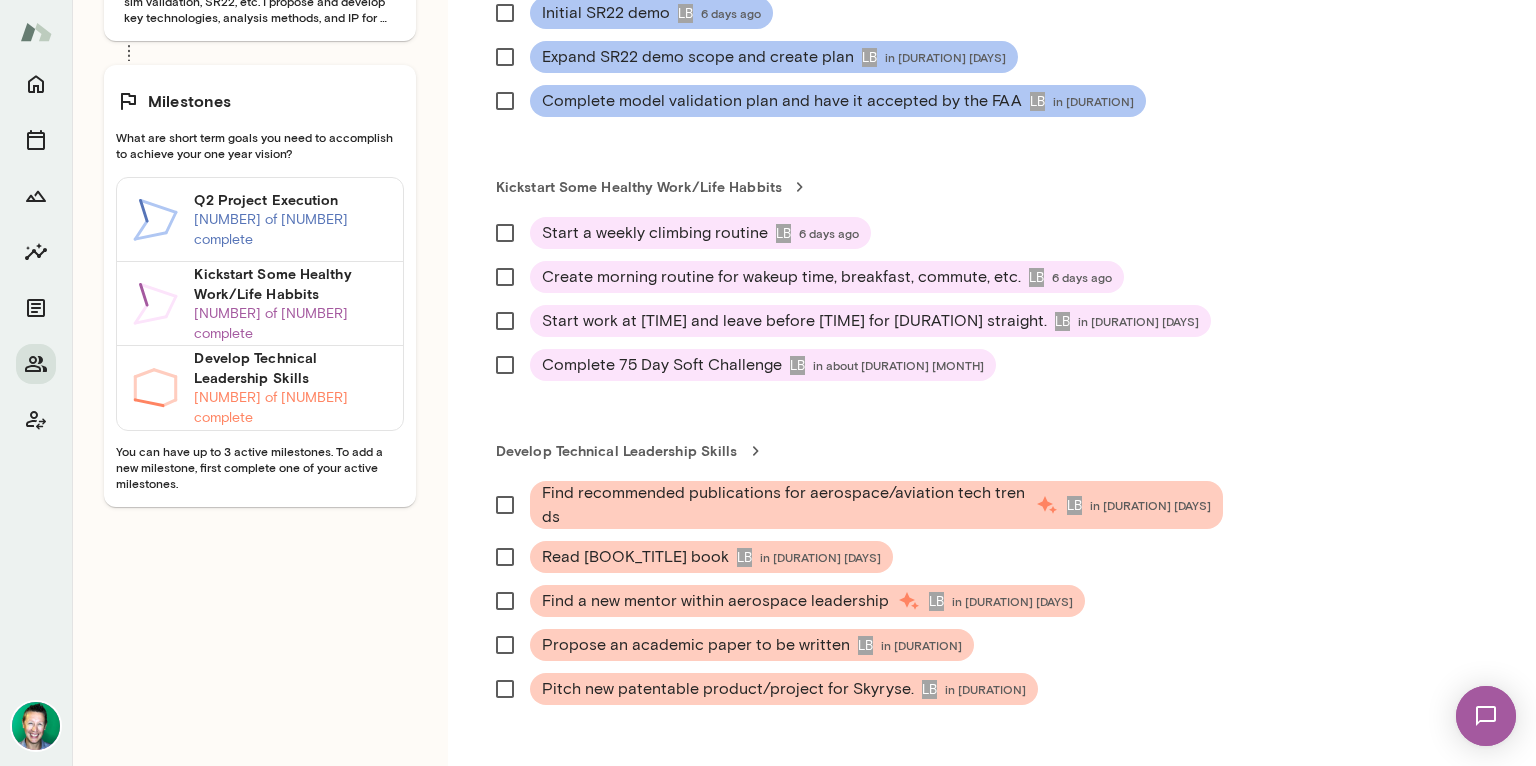 scroll, scrollTop: 624, scrollLeft: 0, axis: vertical 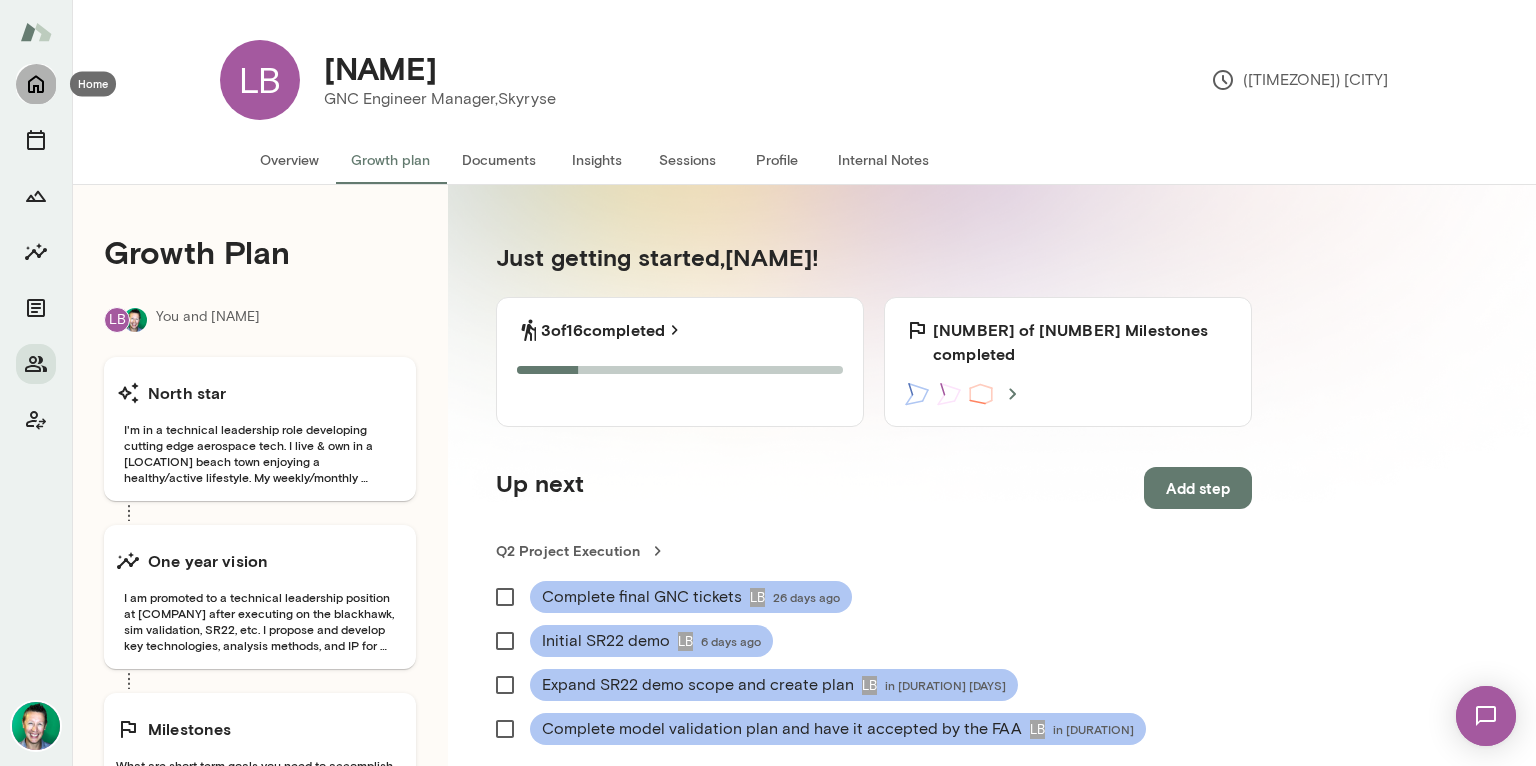 click 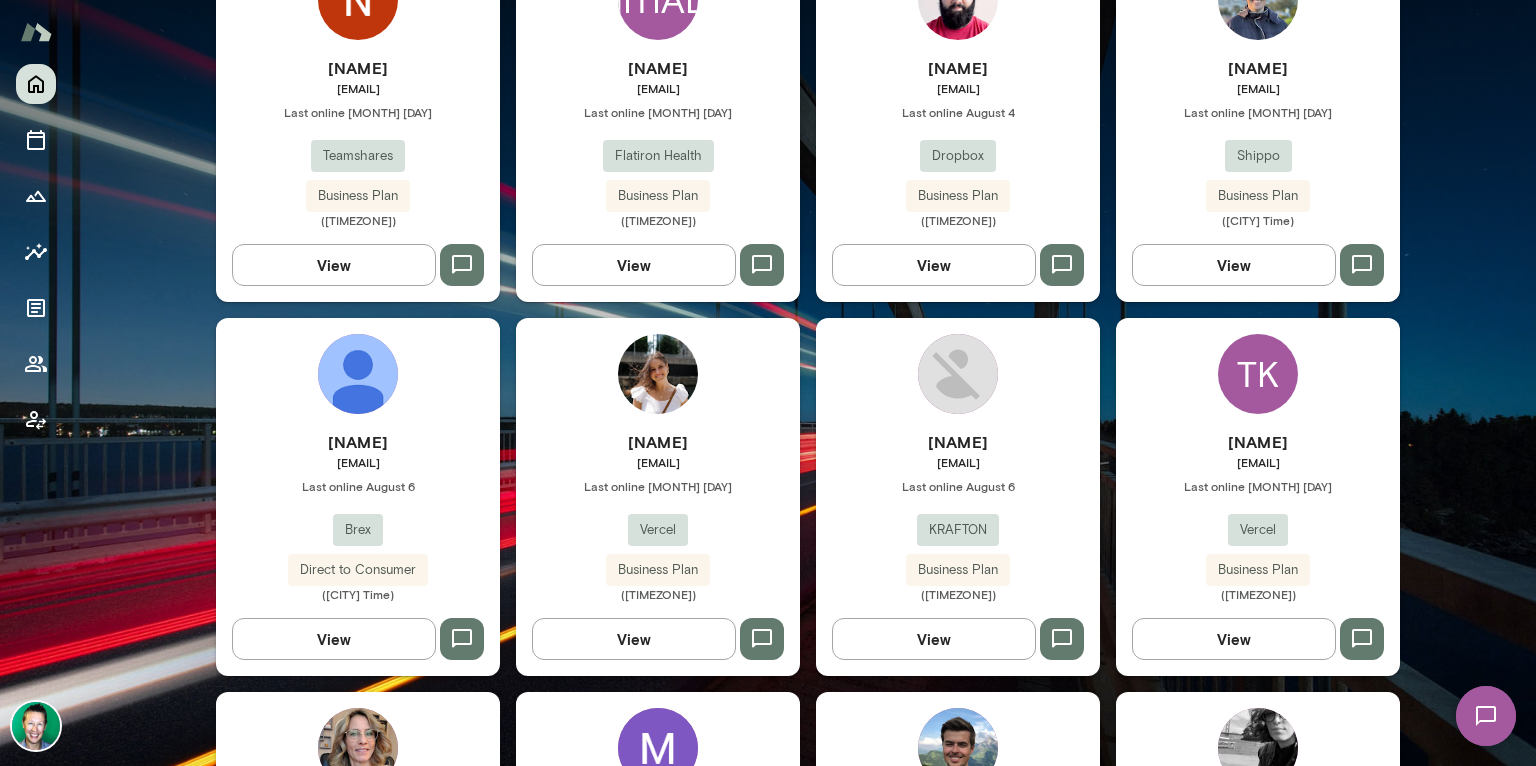 scroll, scrollTop: 1522, scrollLeft: 0, axis: vertical 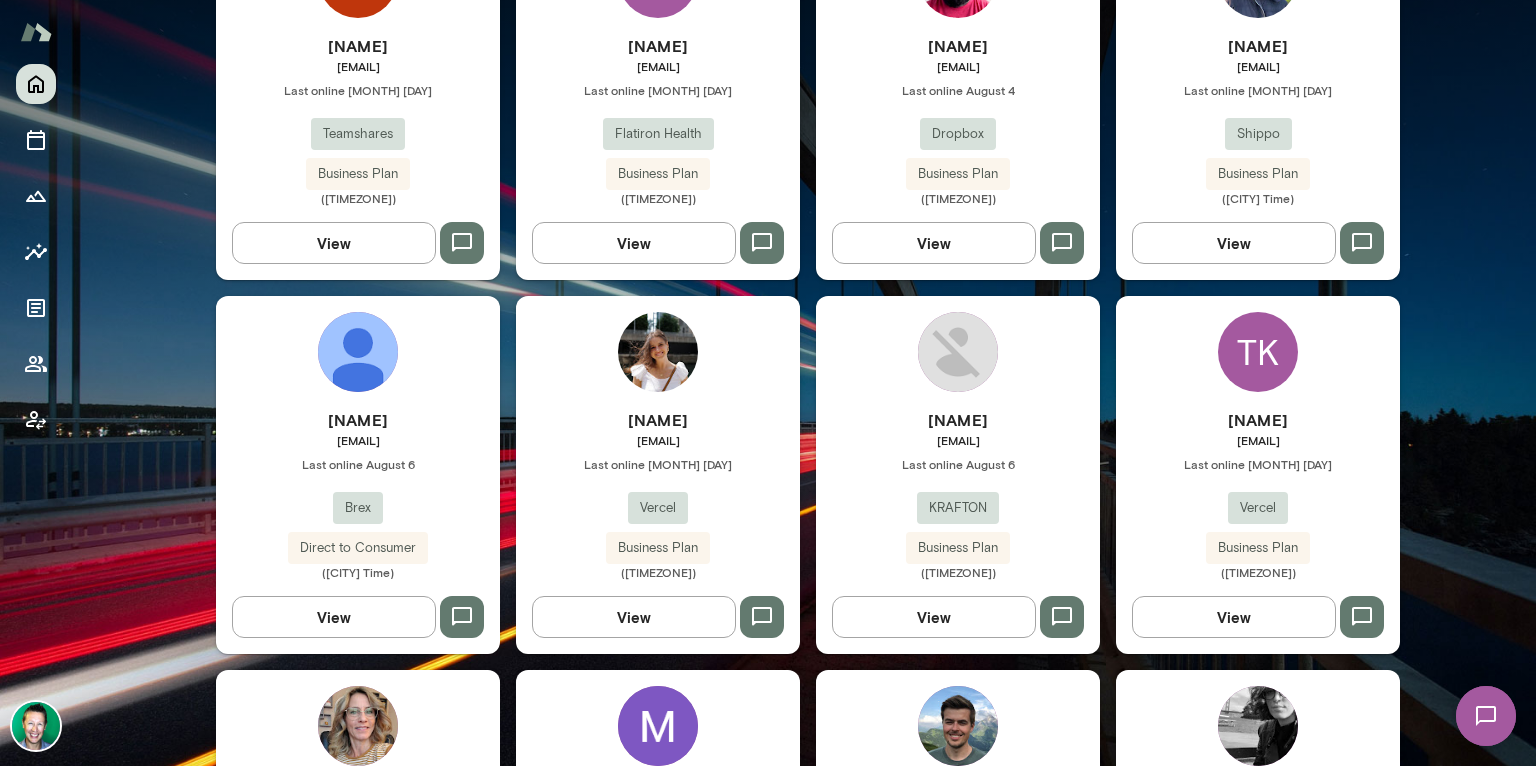 click on "View" at bounding box center [634, 617] 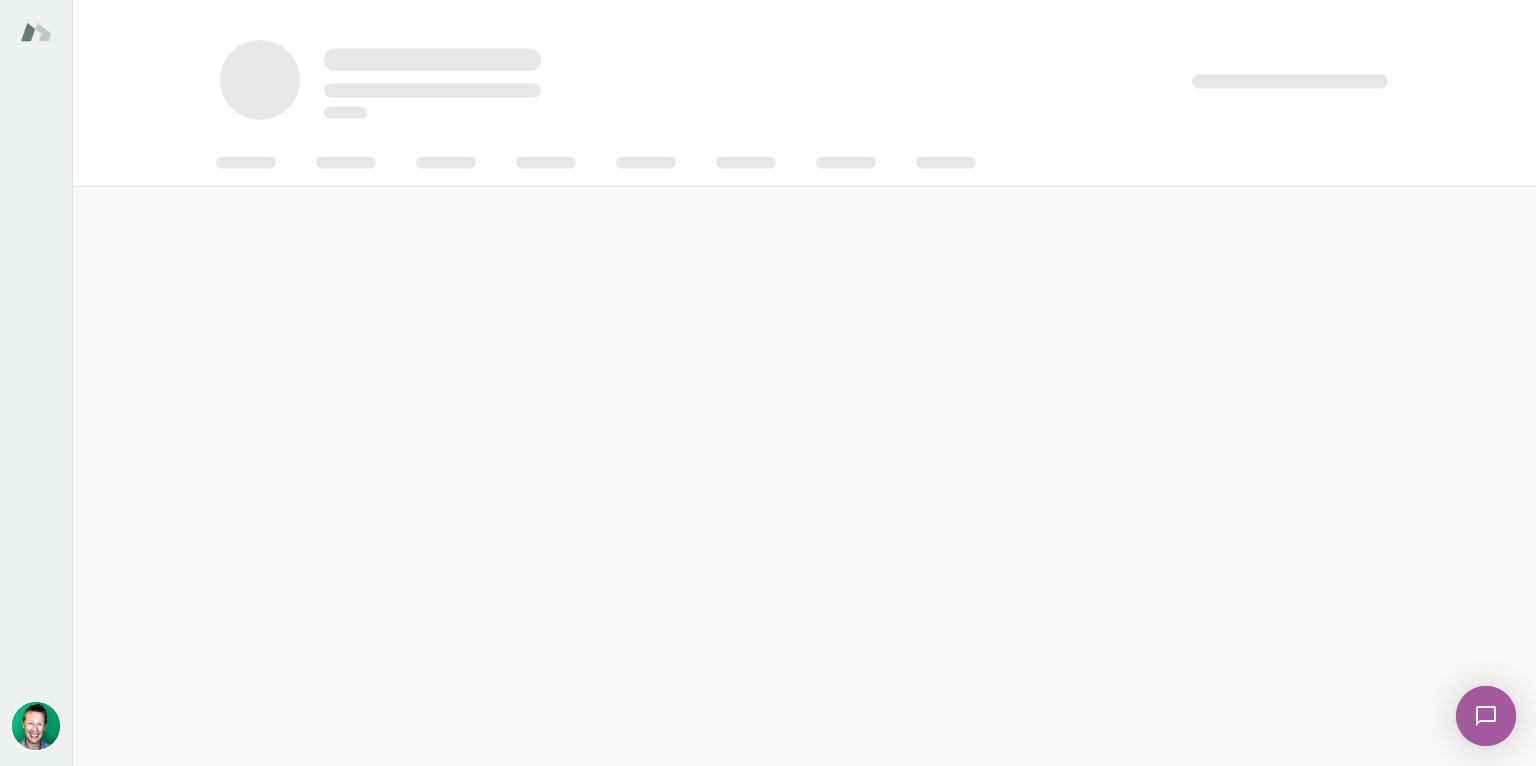 scroll, scrollTop: 0, scrollLeft: 0, axis: both 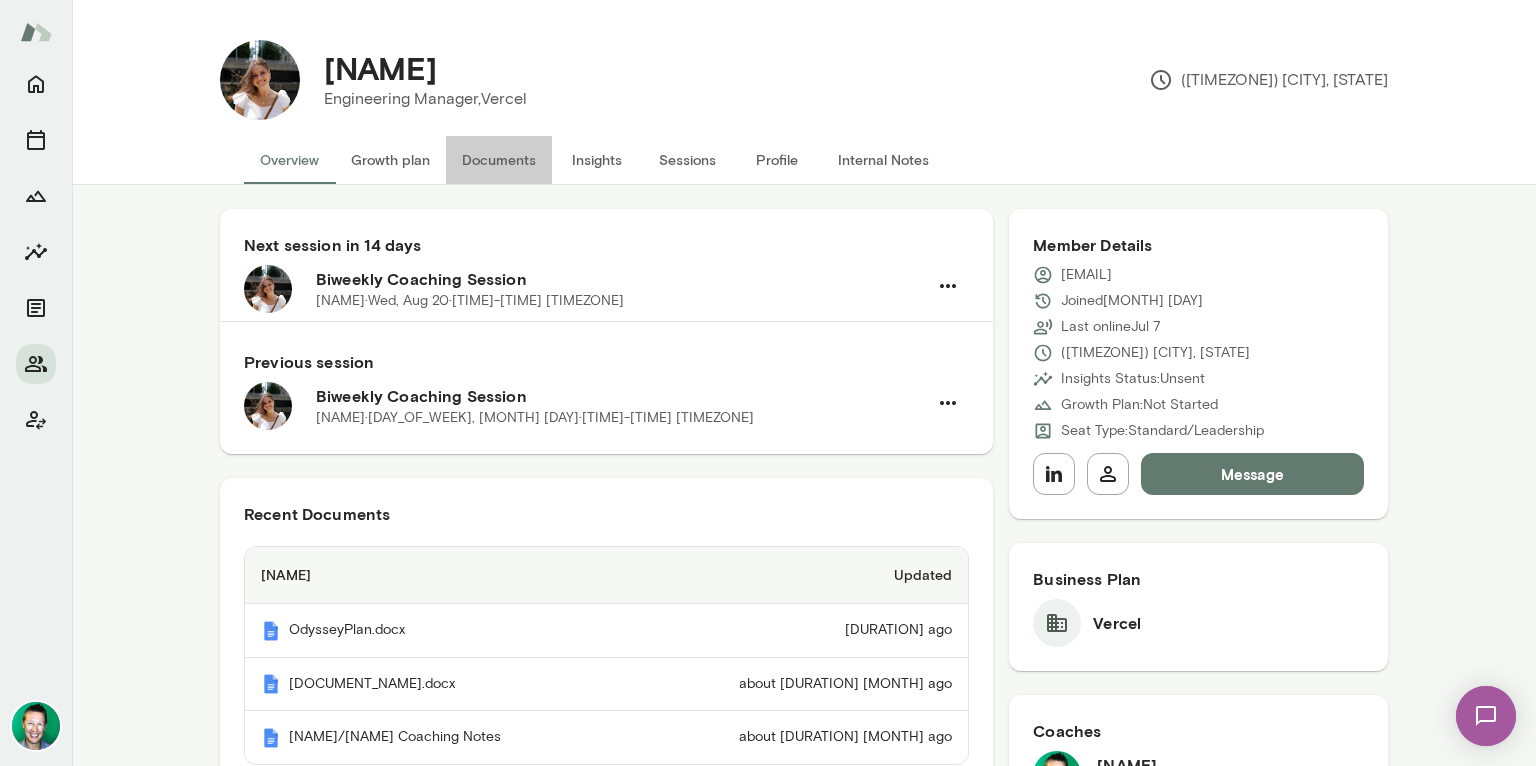 click on "Documents" at bounding box center [499, 160] 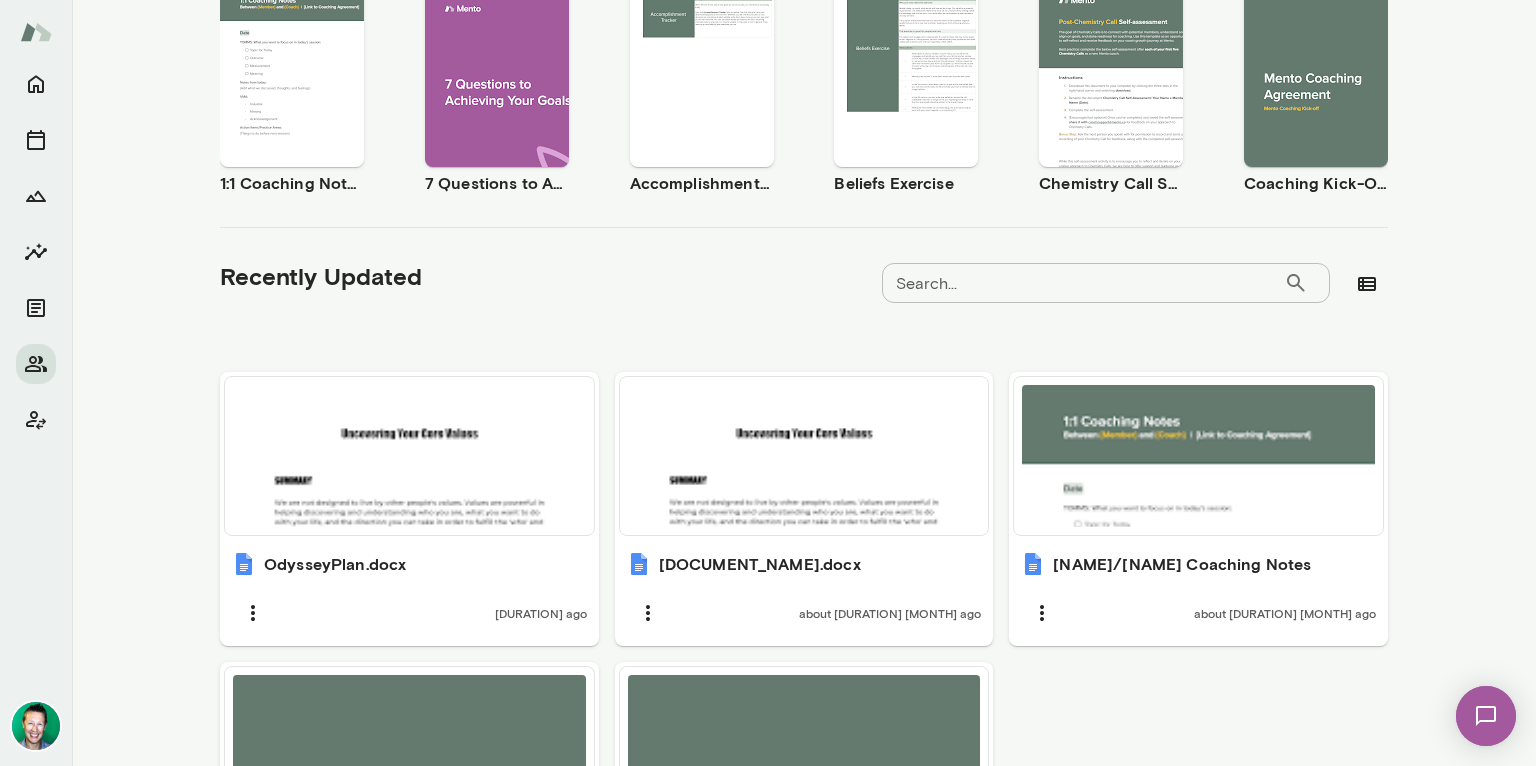 scroll, scrollTop: 384, scrollLeft: 0, axis: vertical 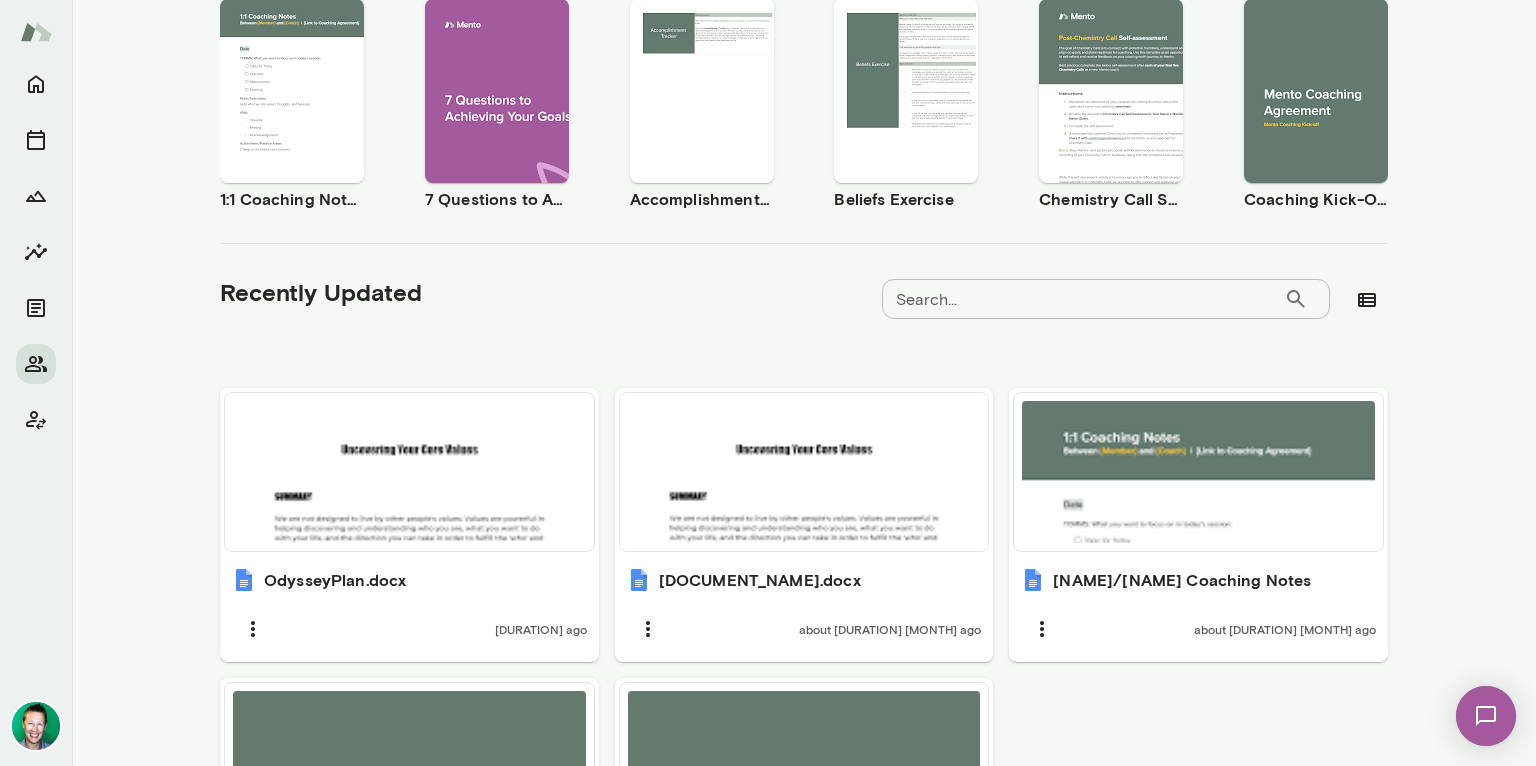 click on "Use template Preview" at bounding box center [292, 91] 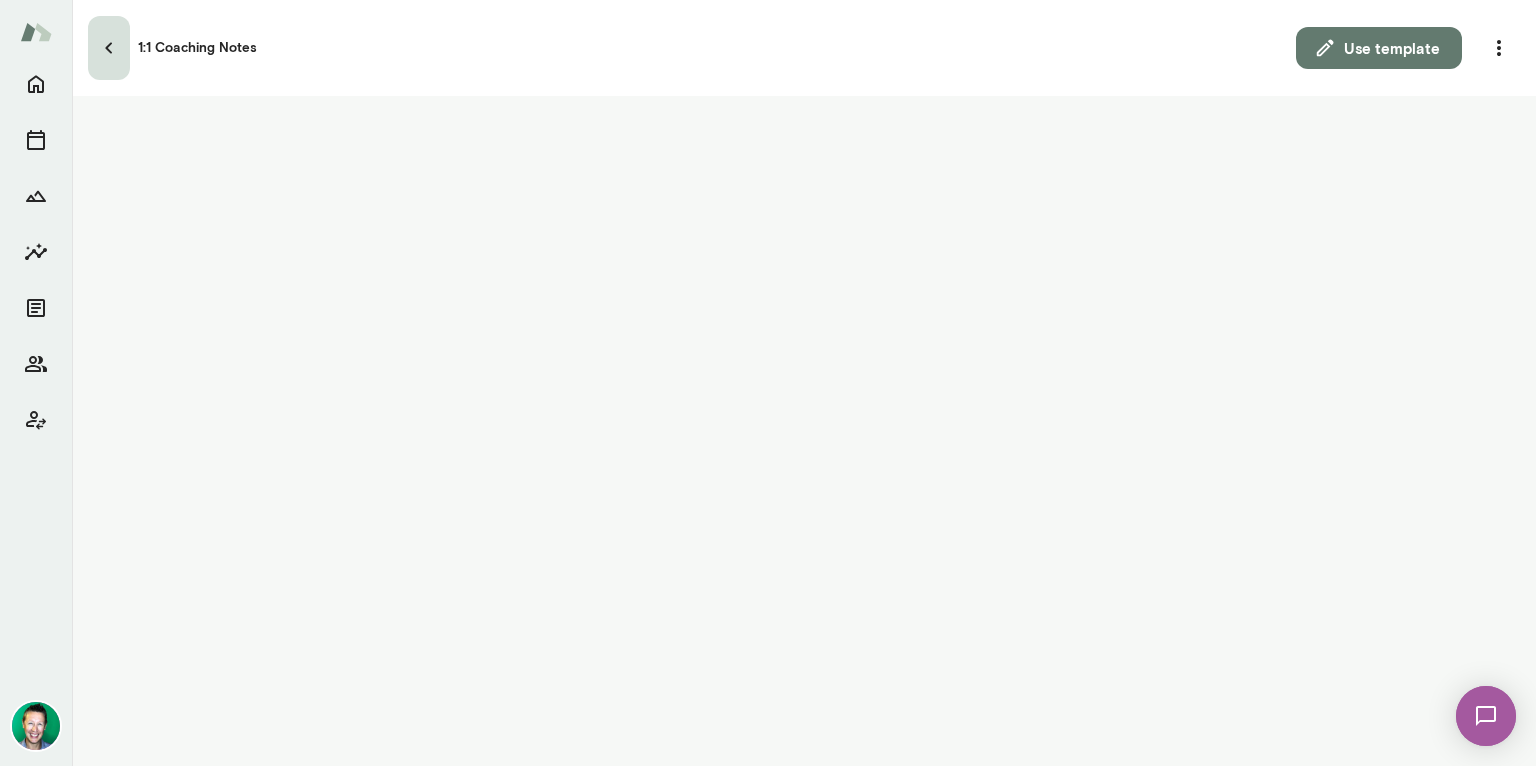 click 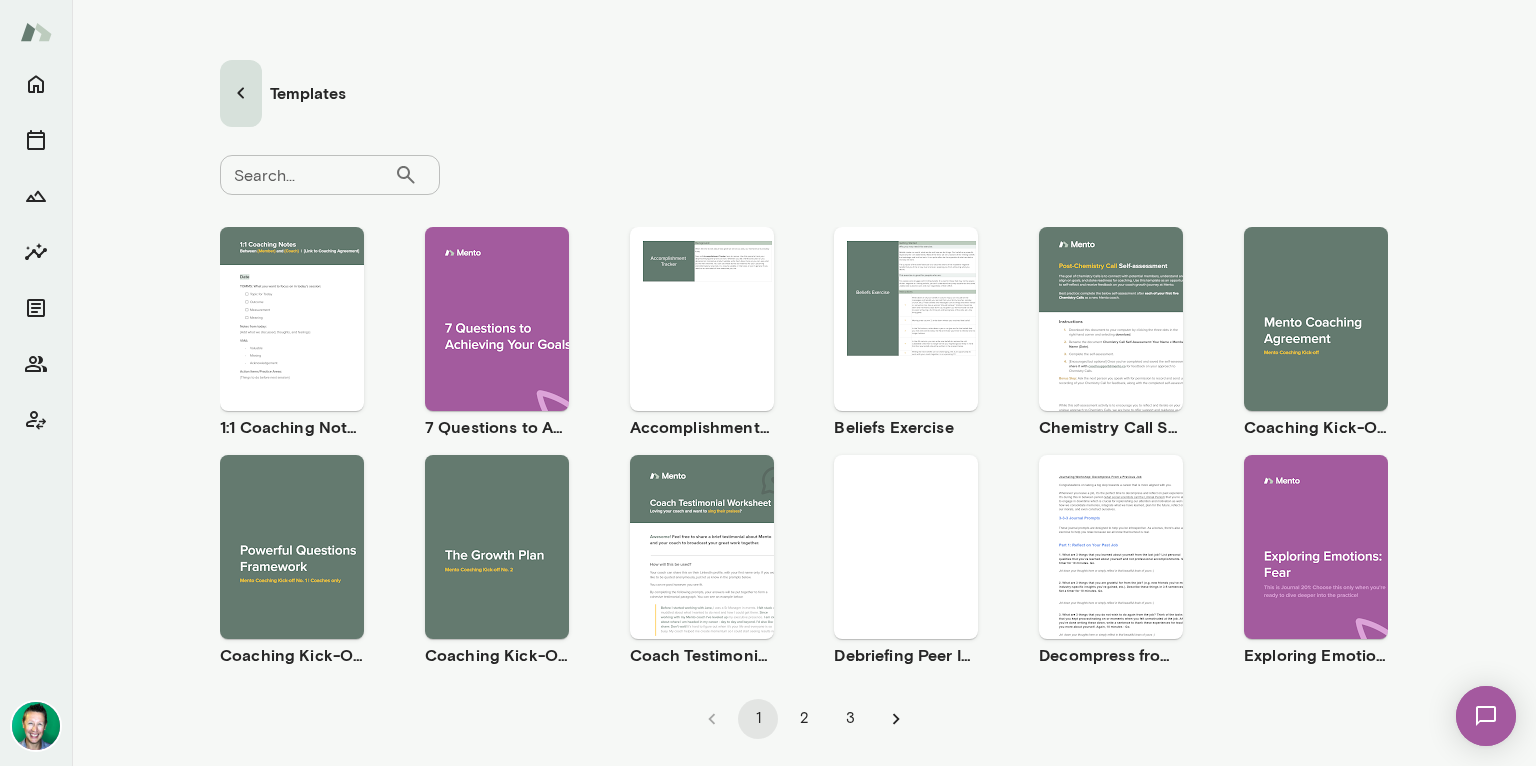 click 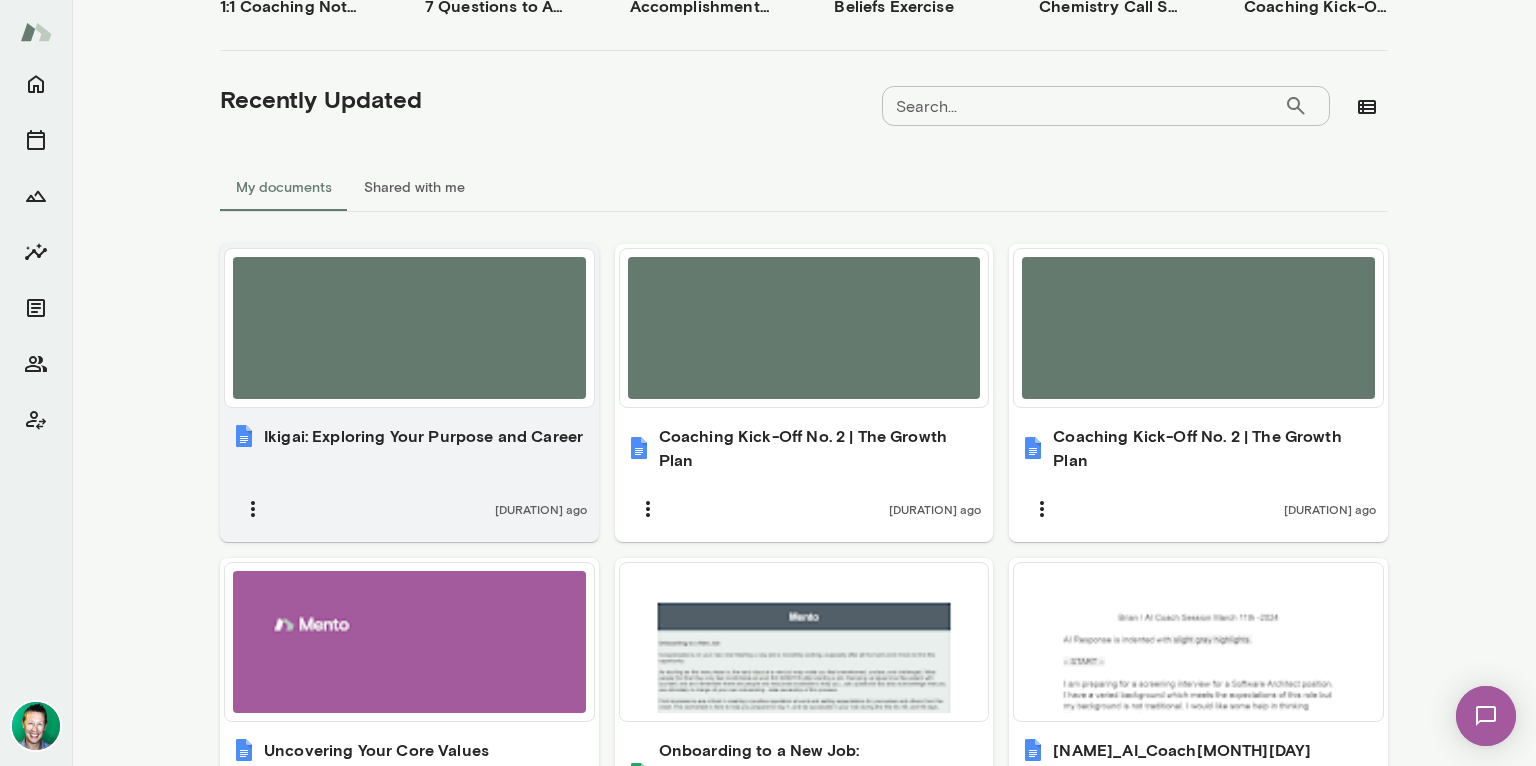 scroll, scrollTop: 0, scrollLeft: 0, axis: both 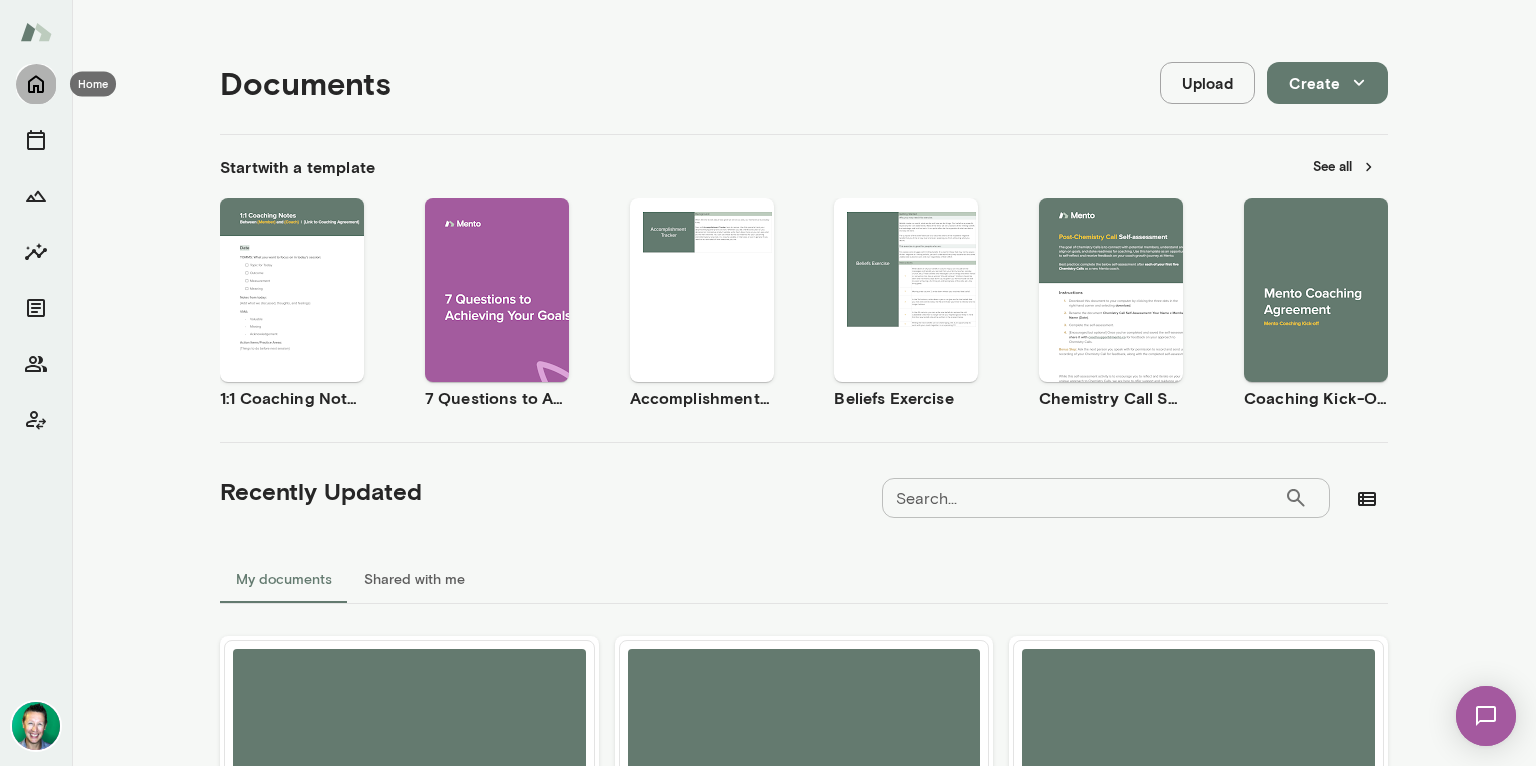 click 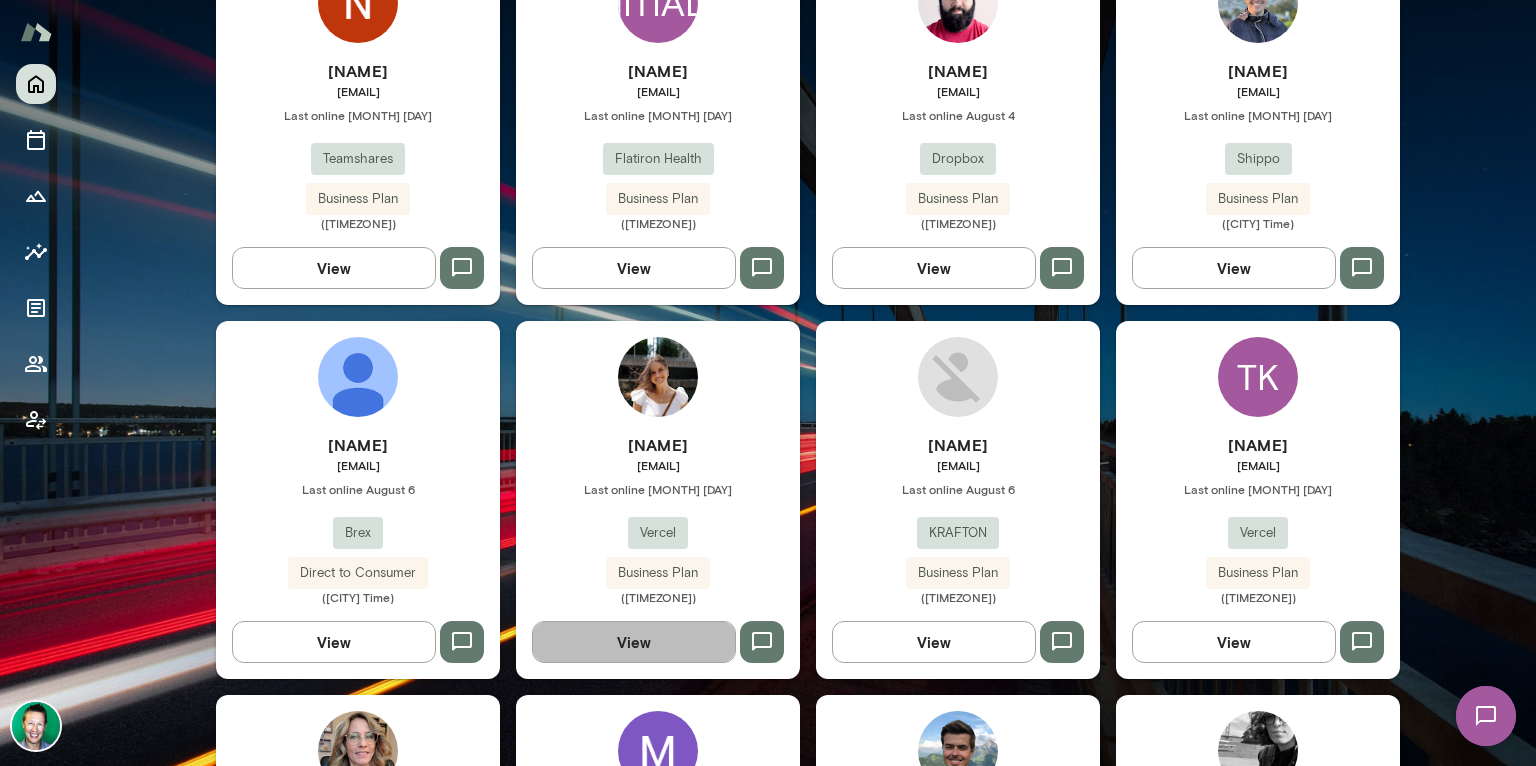 click on "View" at bounding box center [634, 642] 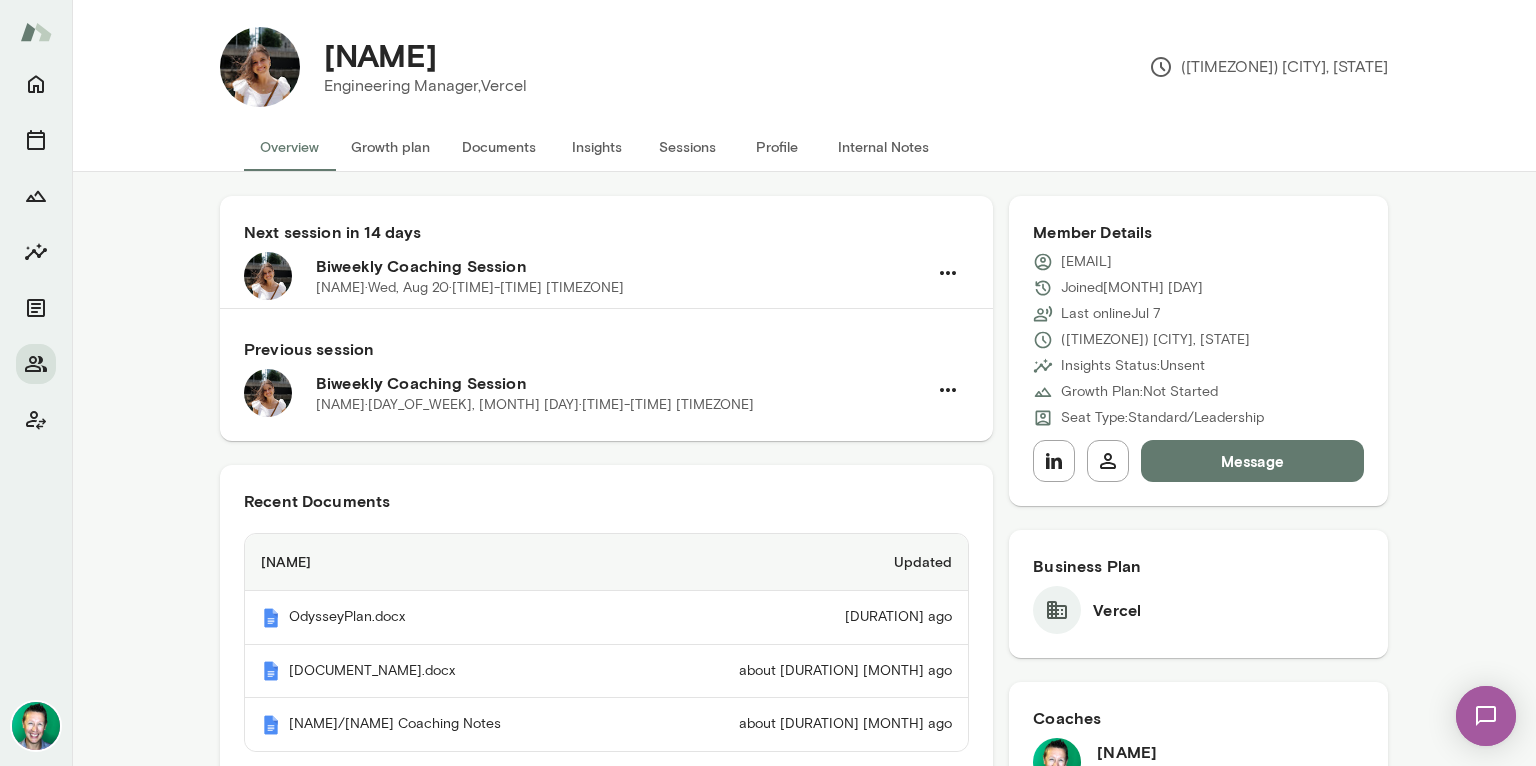 scroll, scrollTop: 0, scrollLeft: 0, axis: both 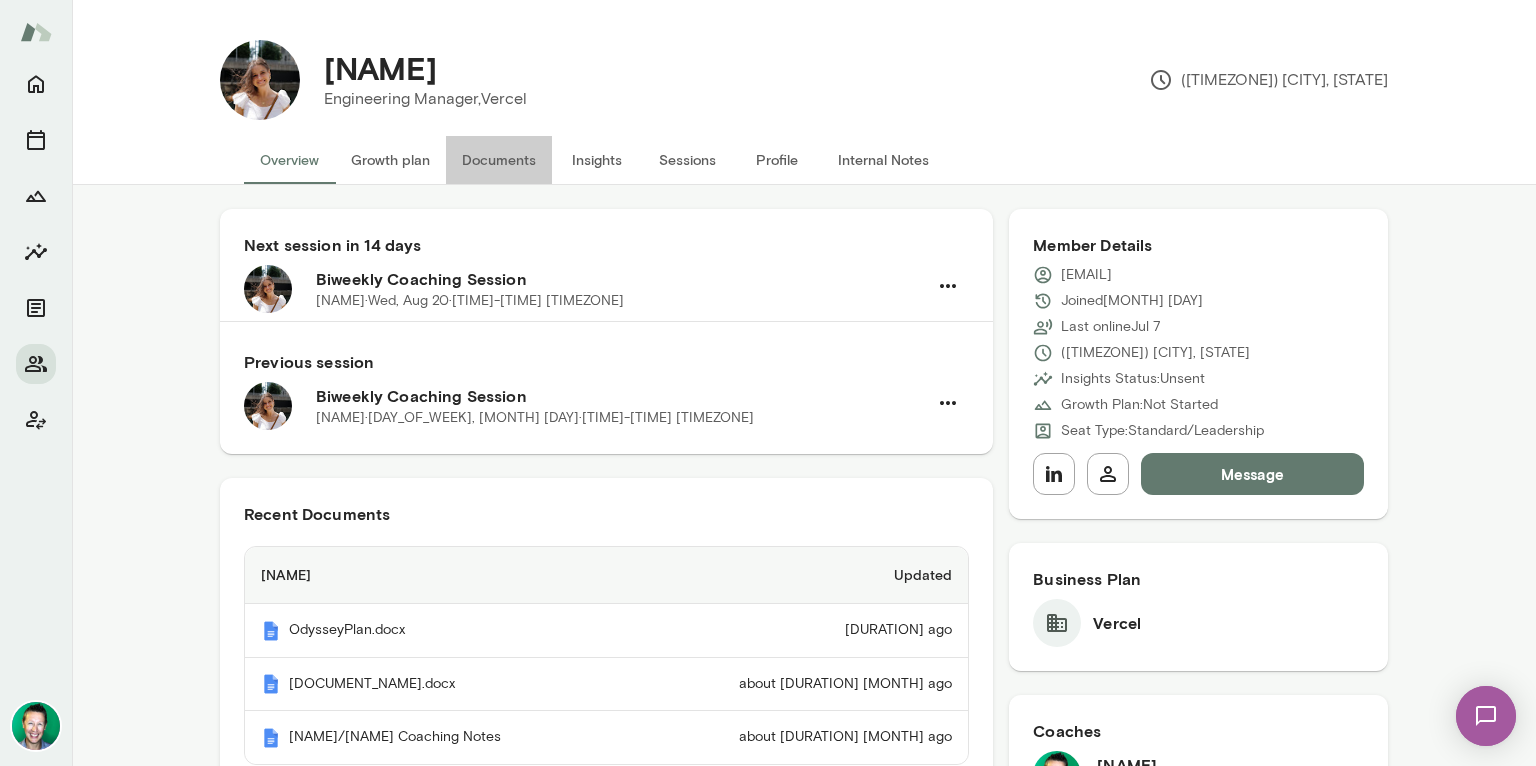 click on "Documents" at bounding box center (499, 160) 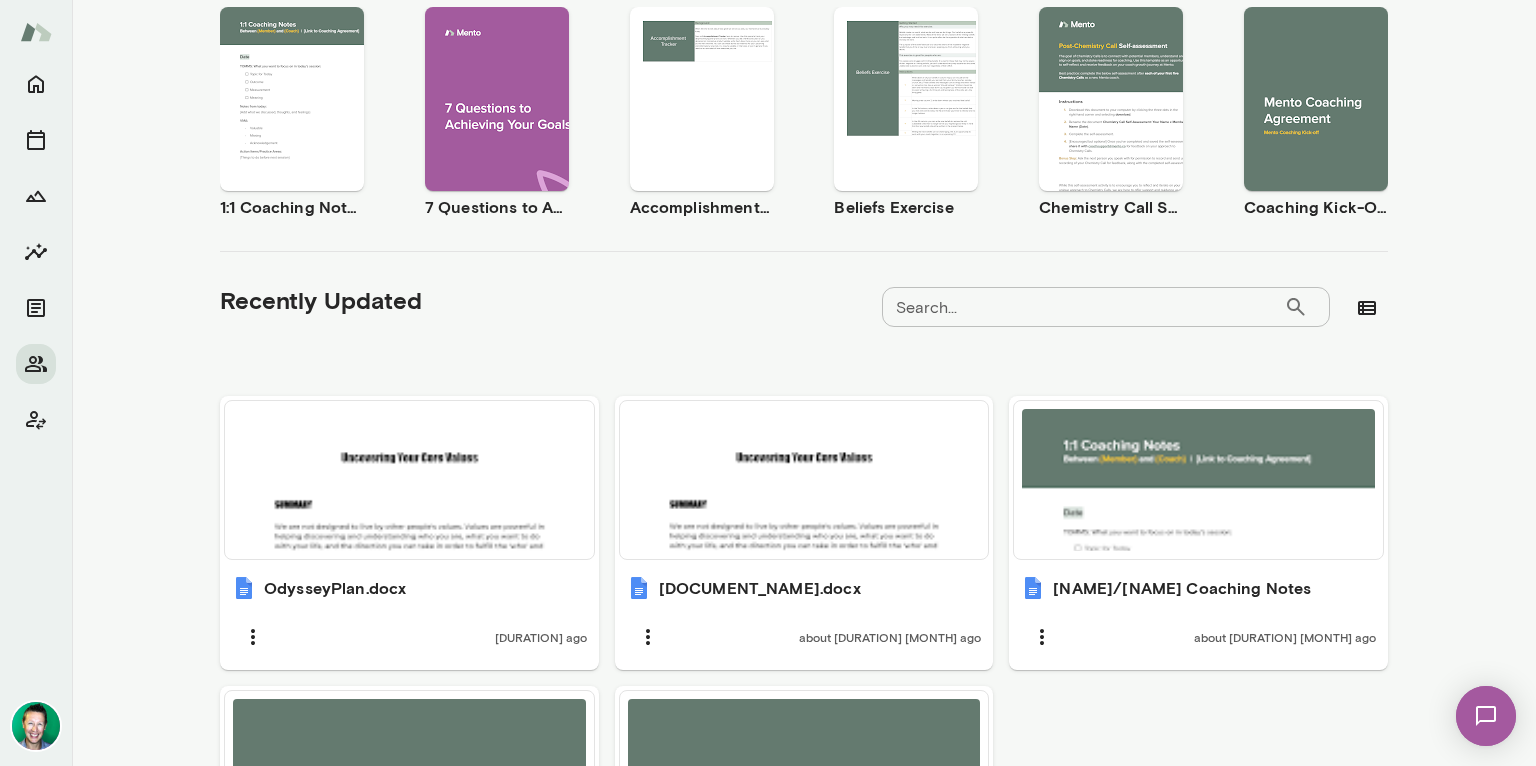 scroll, scrollTop: 612, scrollLeft: 0, axis: vertical 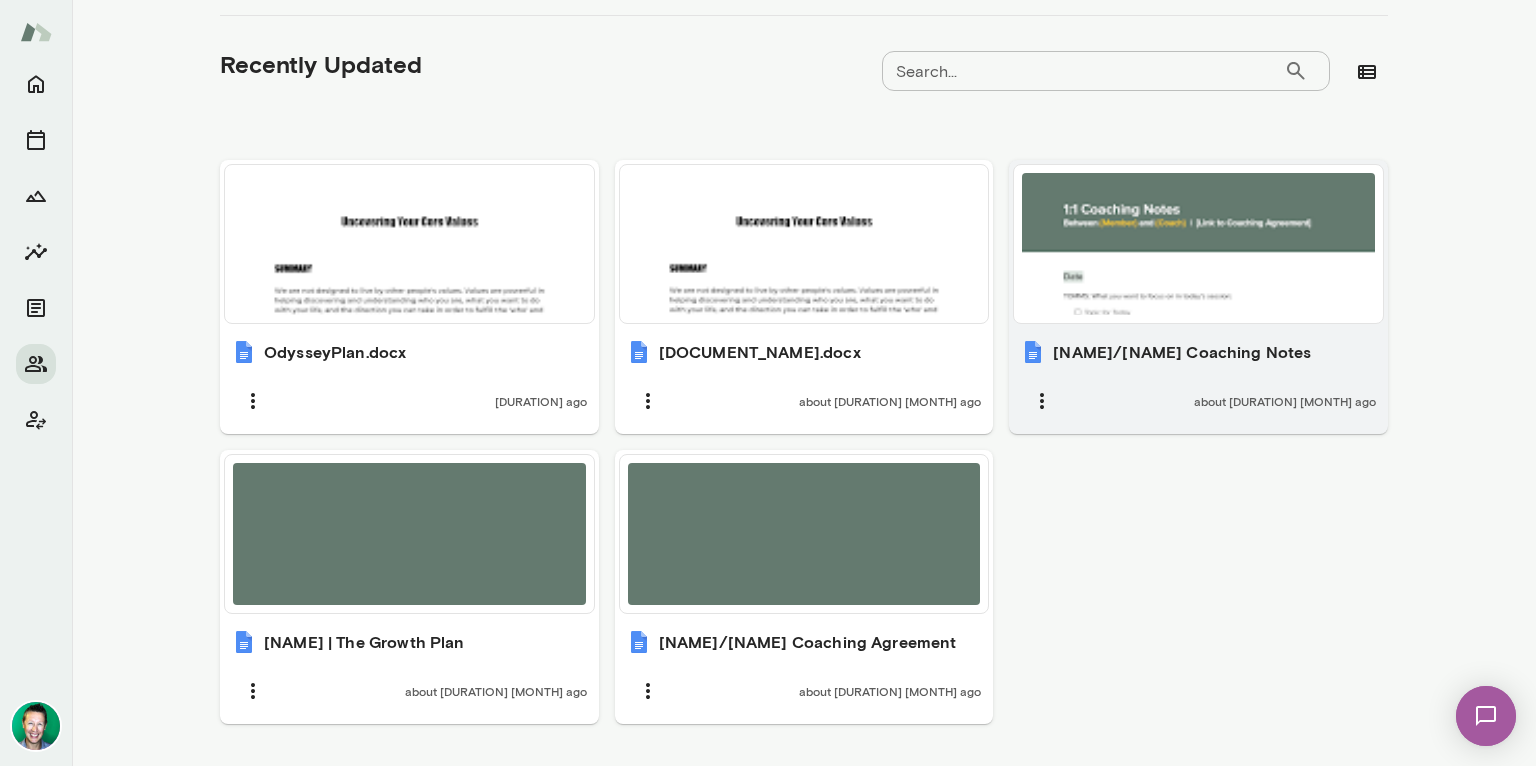 click at bounding box center (1198, 244) 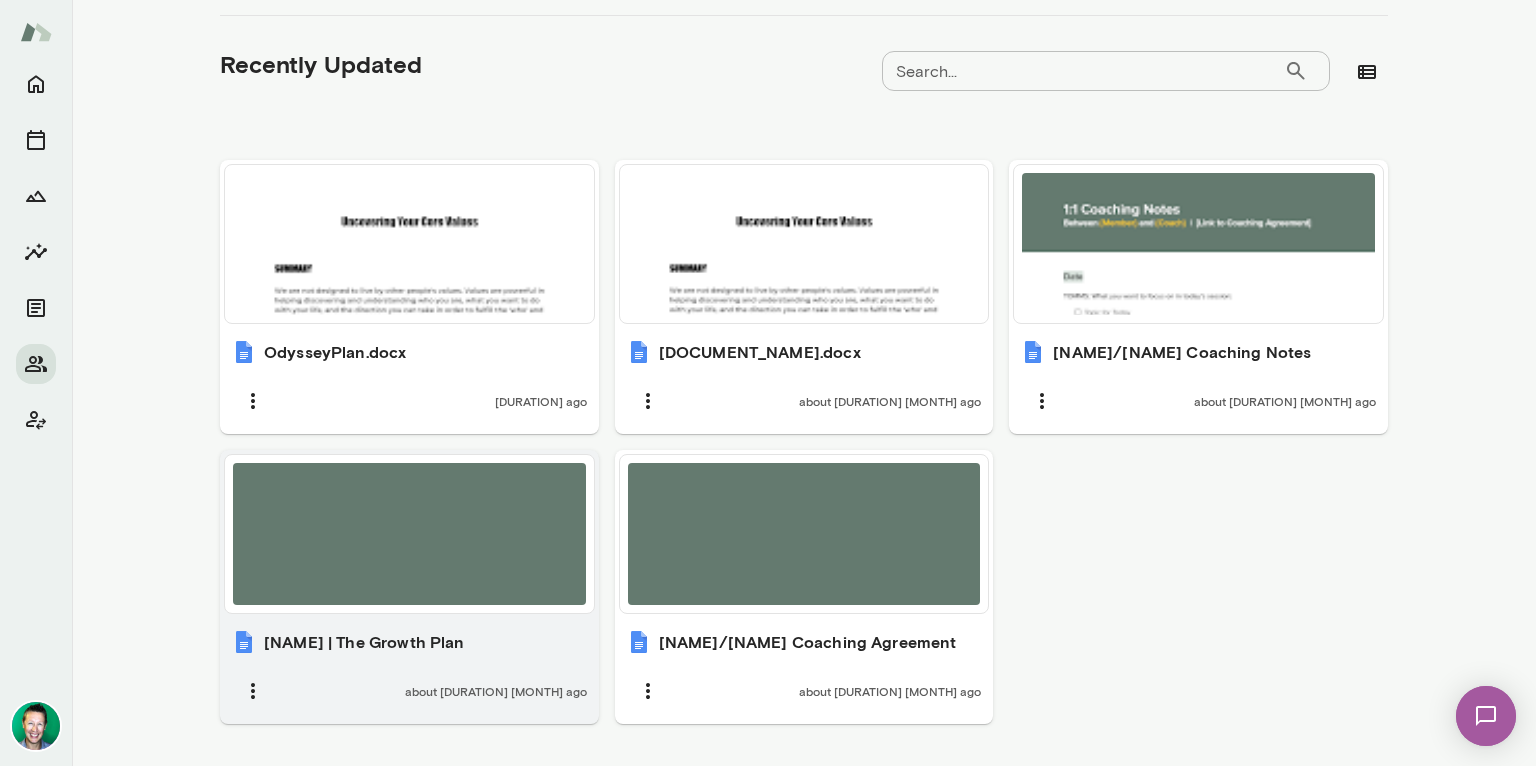 click at bounding box center [409, 534] 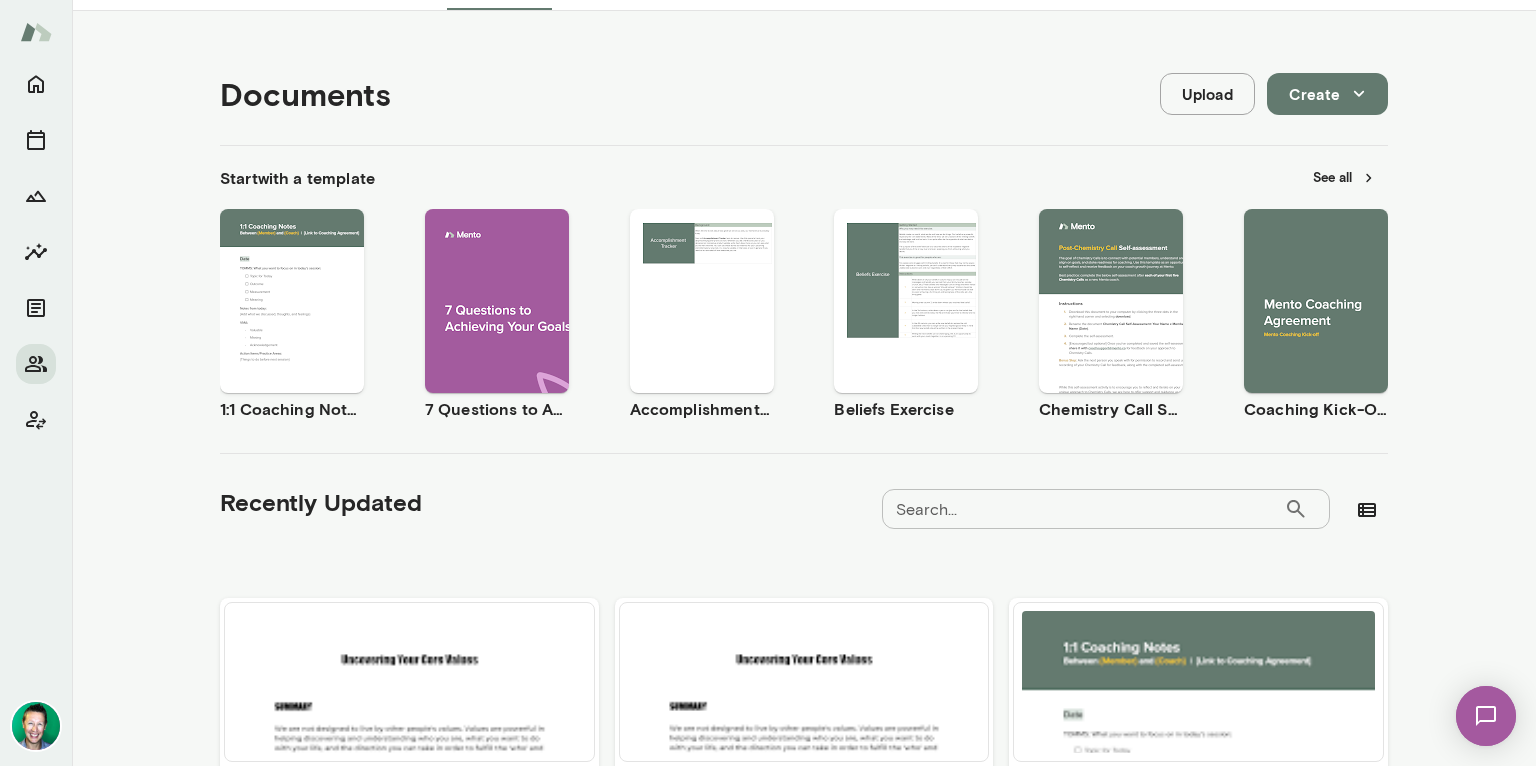 scroll, scrollTop: 0, scrollLeft: 0, axis: both 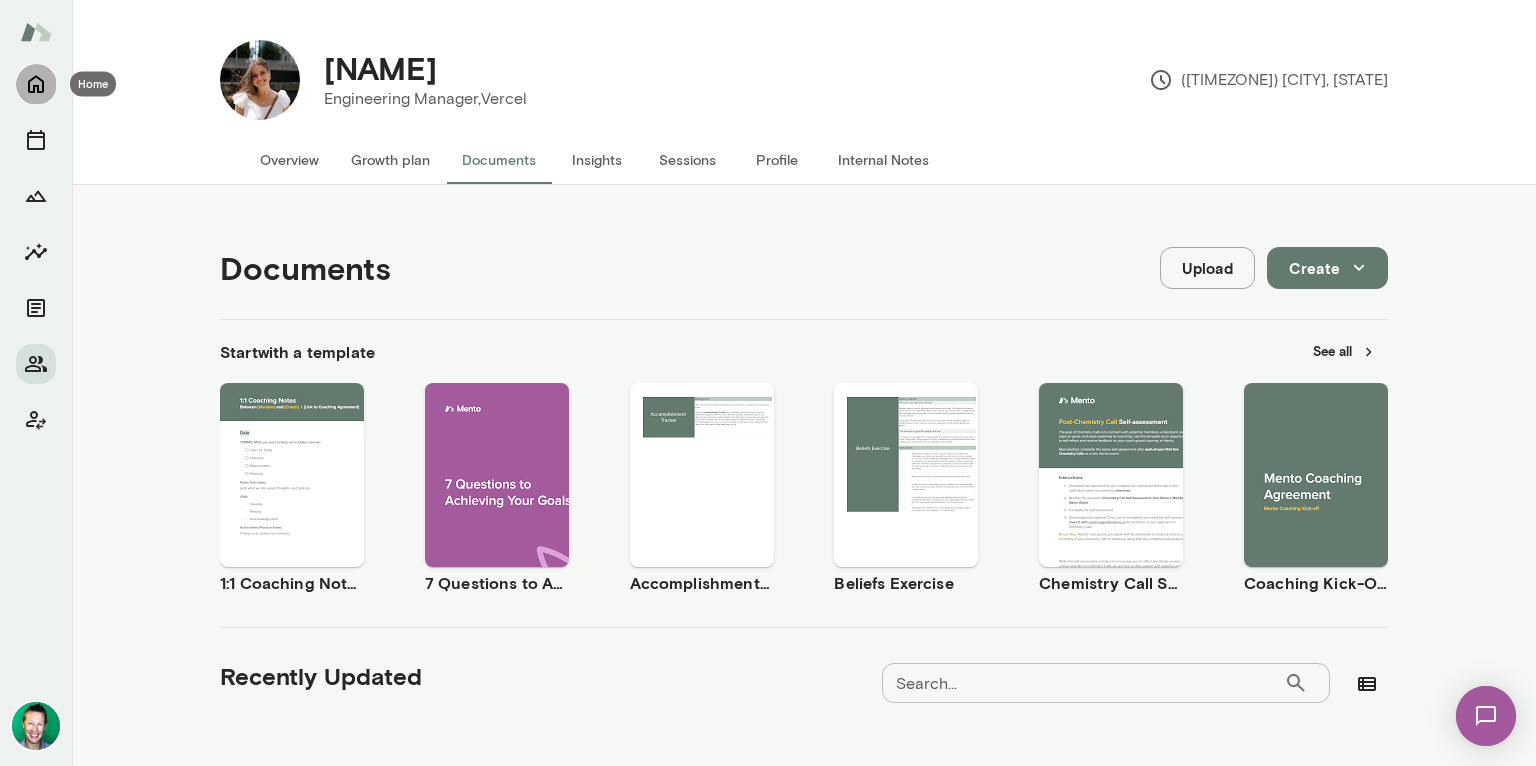 click 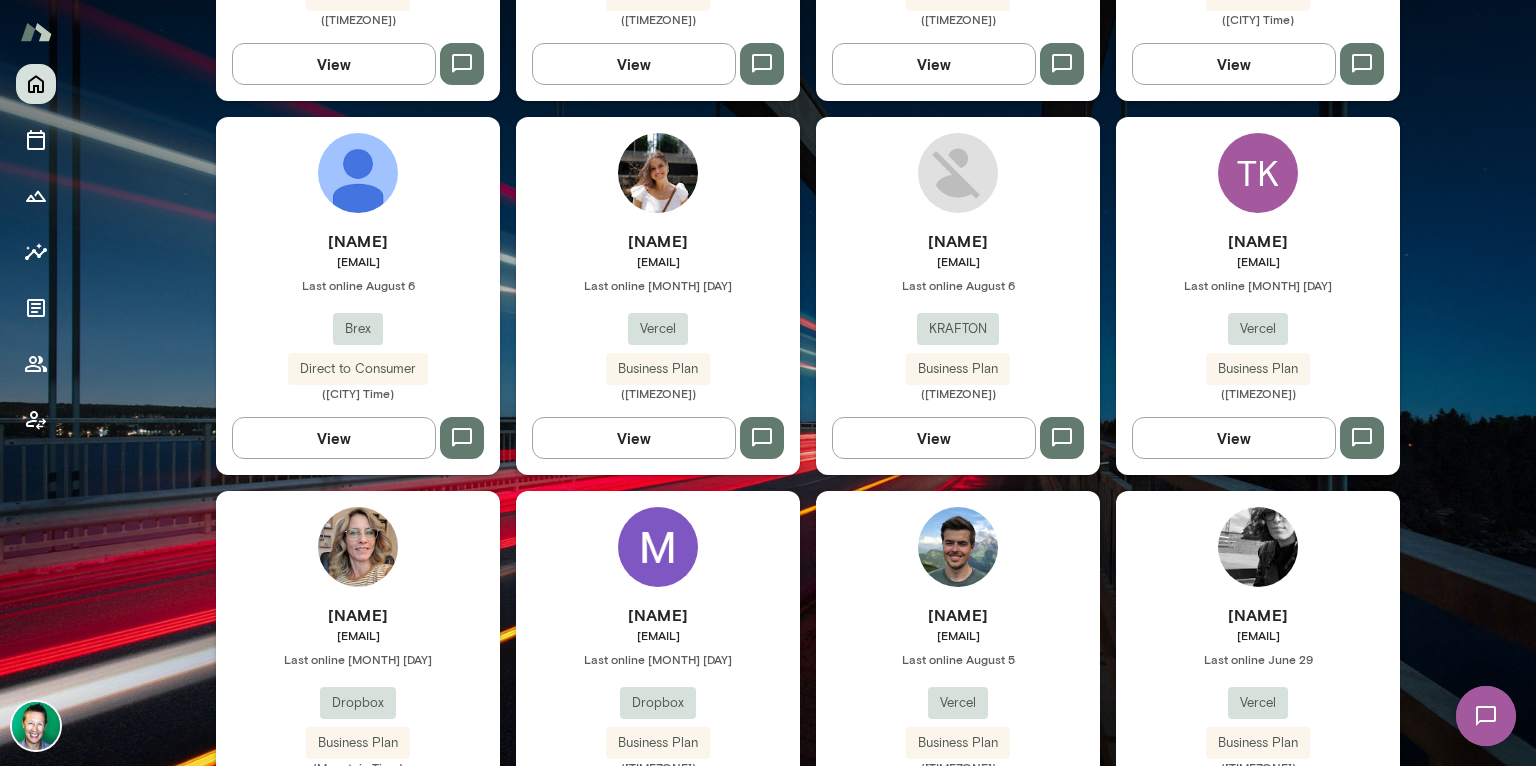 scroll, scrollTop: 1500, scrollLeft: 0, axis: vertical 